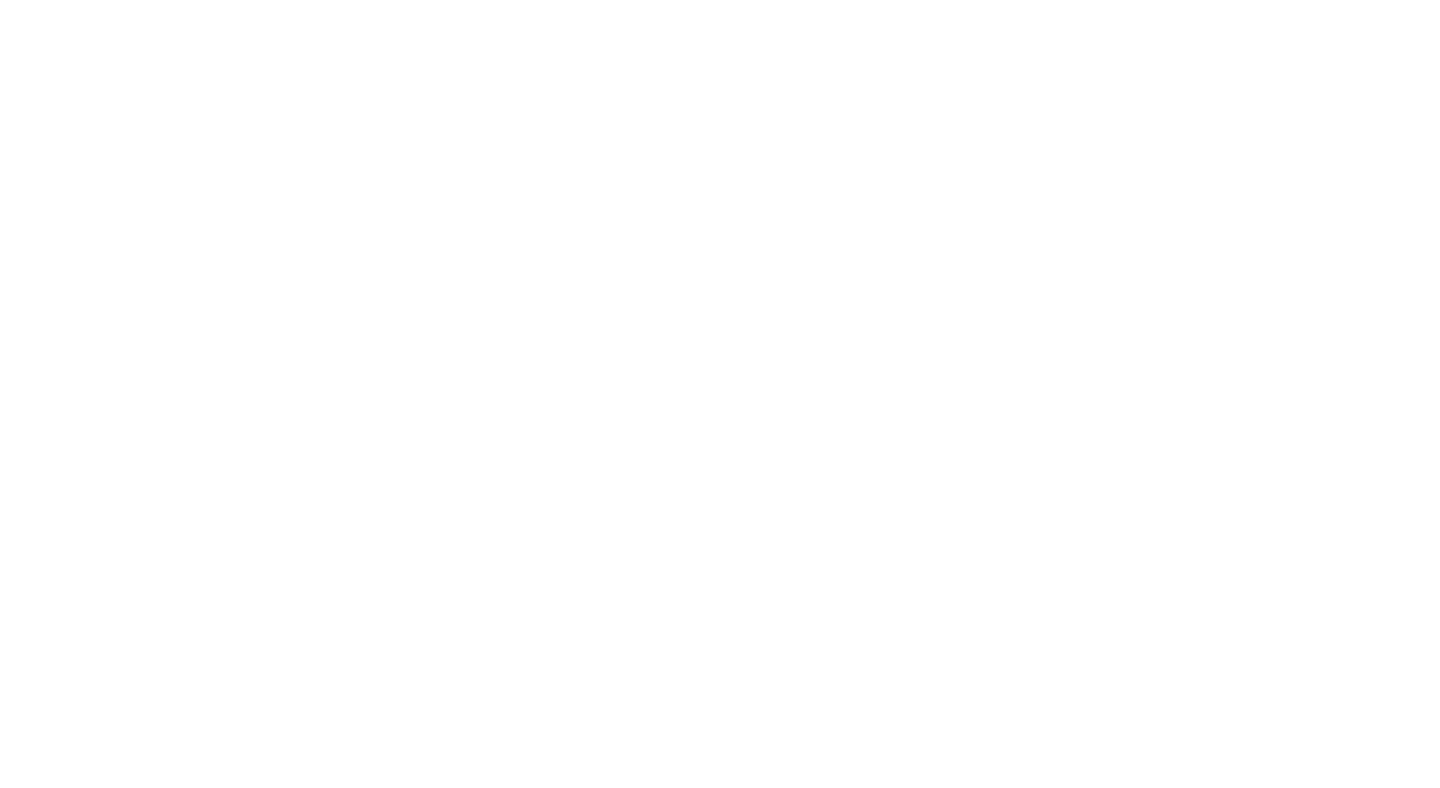 scroll, scrollTop: 0, scrollLeft: 0, axis: both 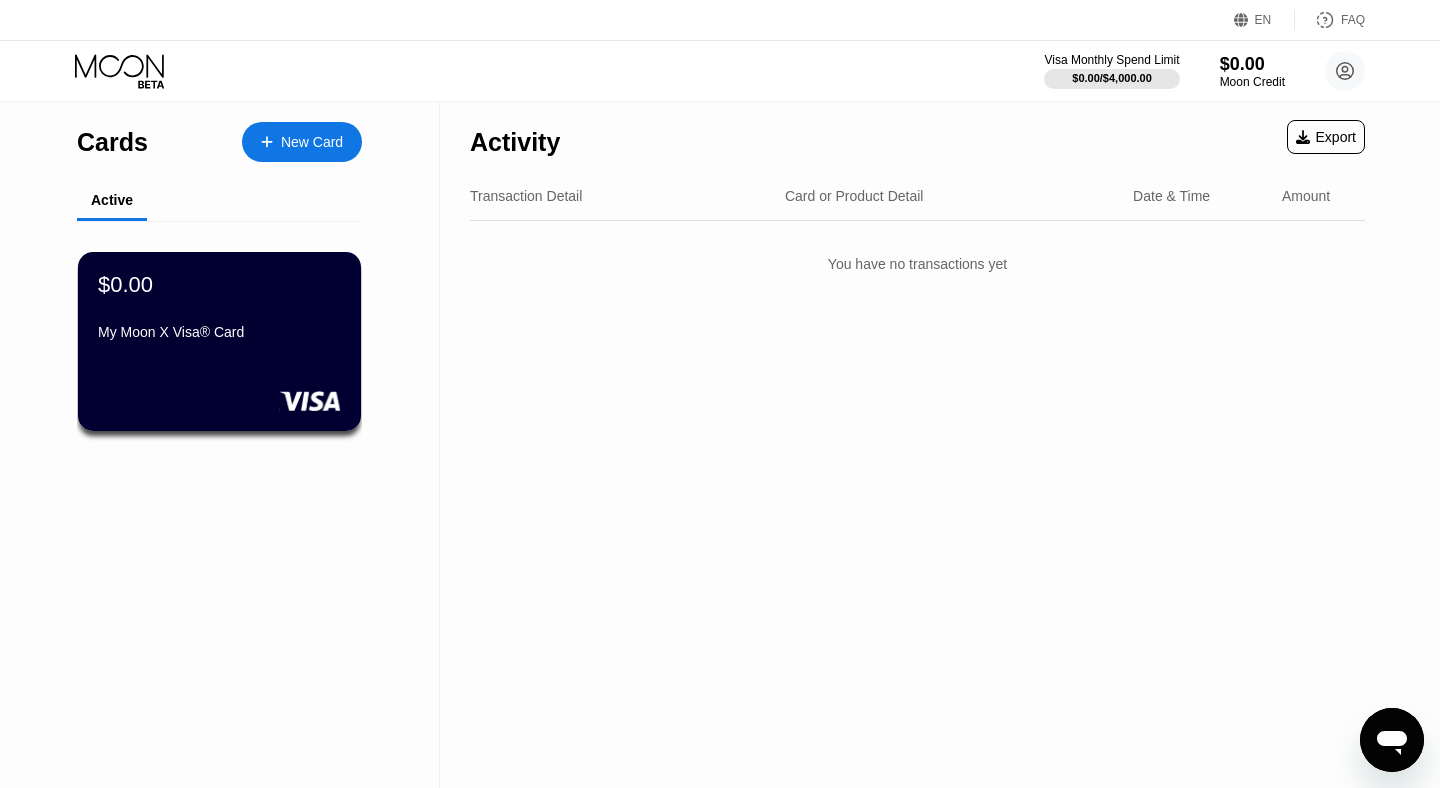 click on "New Card" at bounding box center (312, 142) 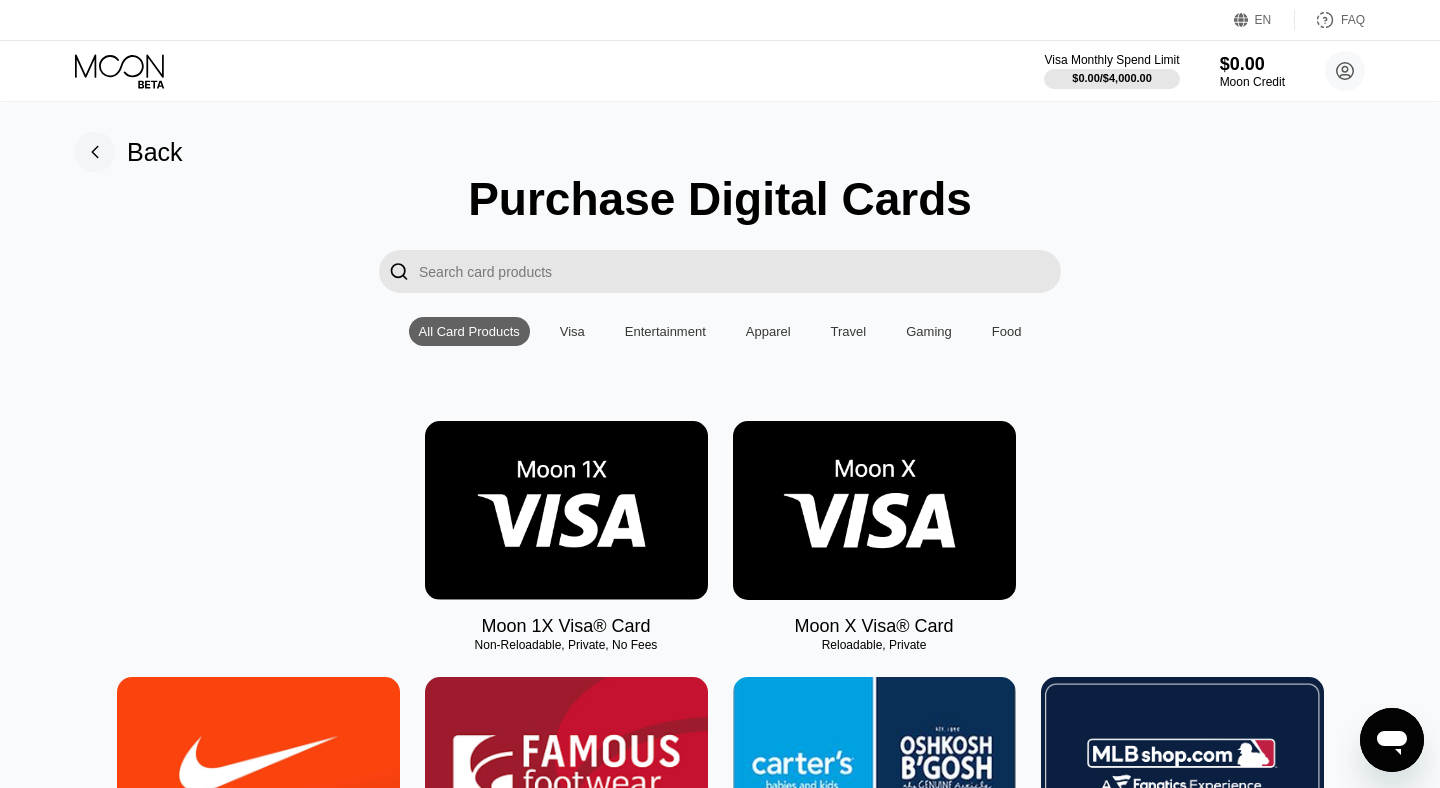 click at bounding box center (874, 510) 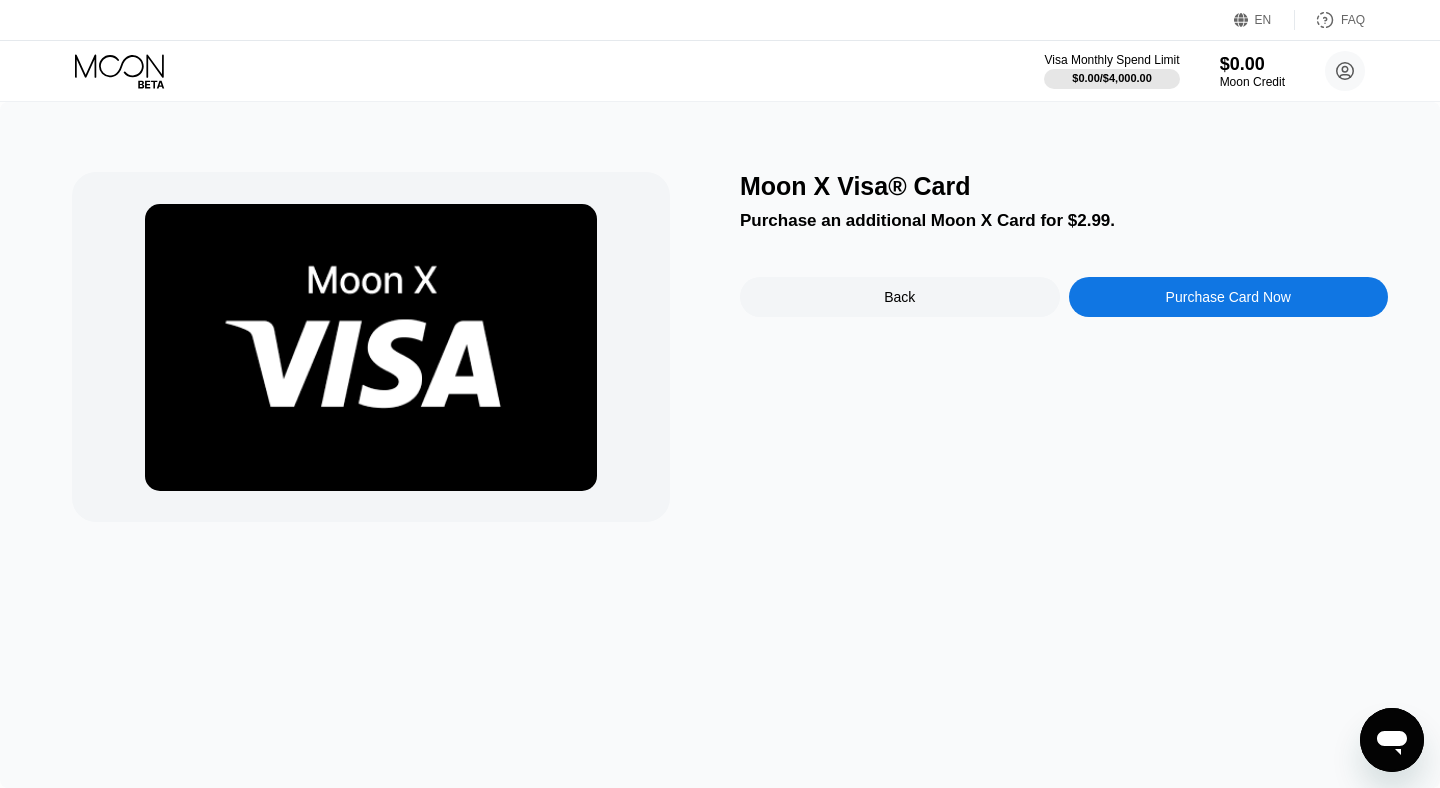 click on "Purchase Card Now" at bounding box center [1229, 297] 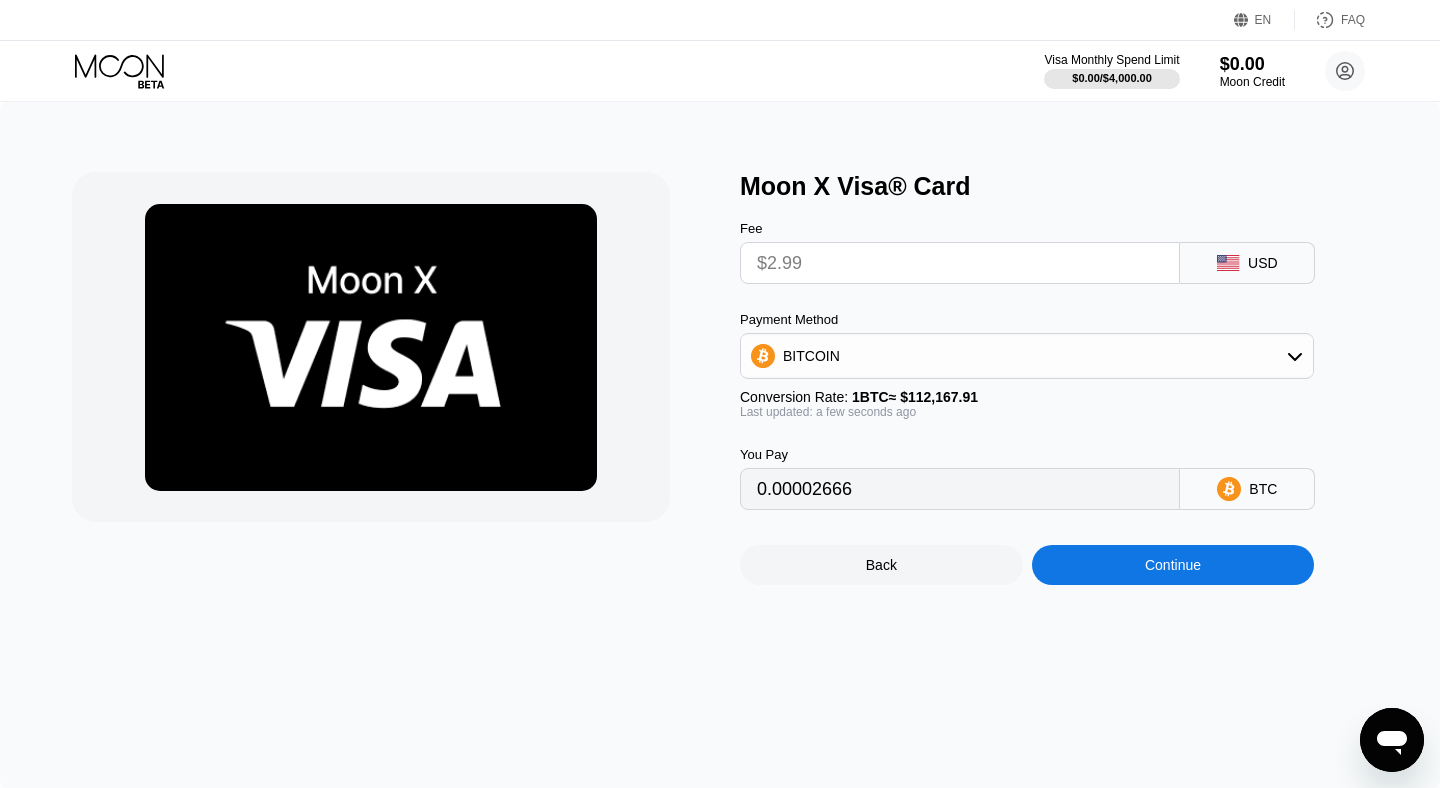 click on "$2.99" at bounding box center (960, 263) 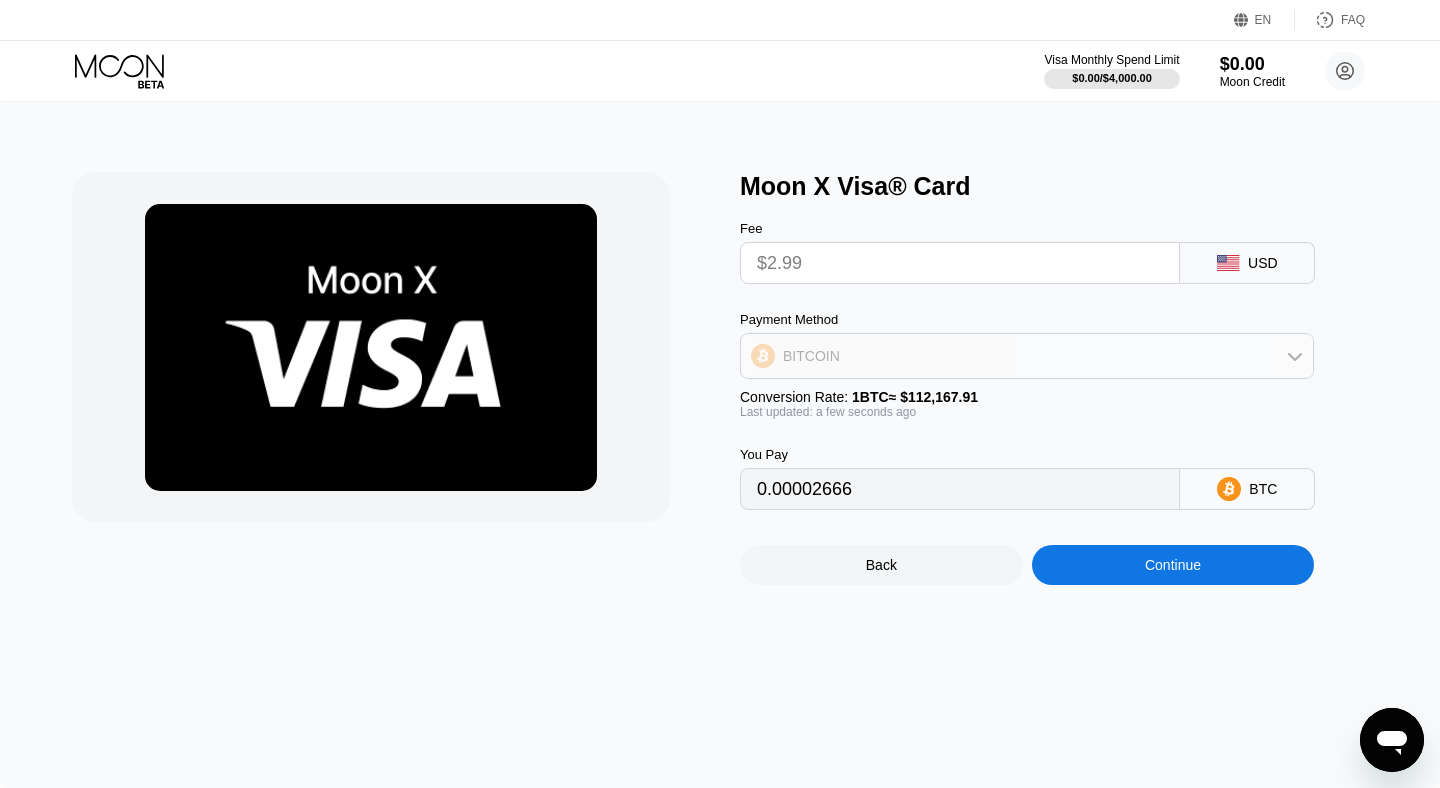 click on "BITCOIN" at bounding box center (1027, 356) 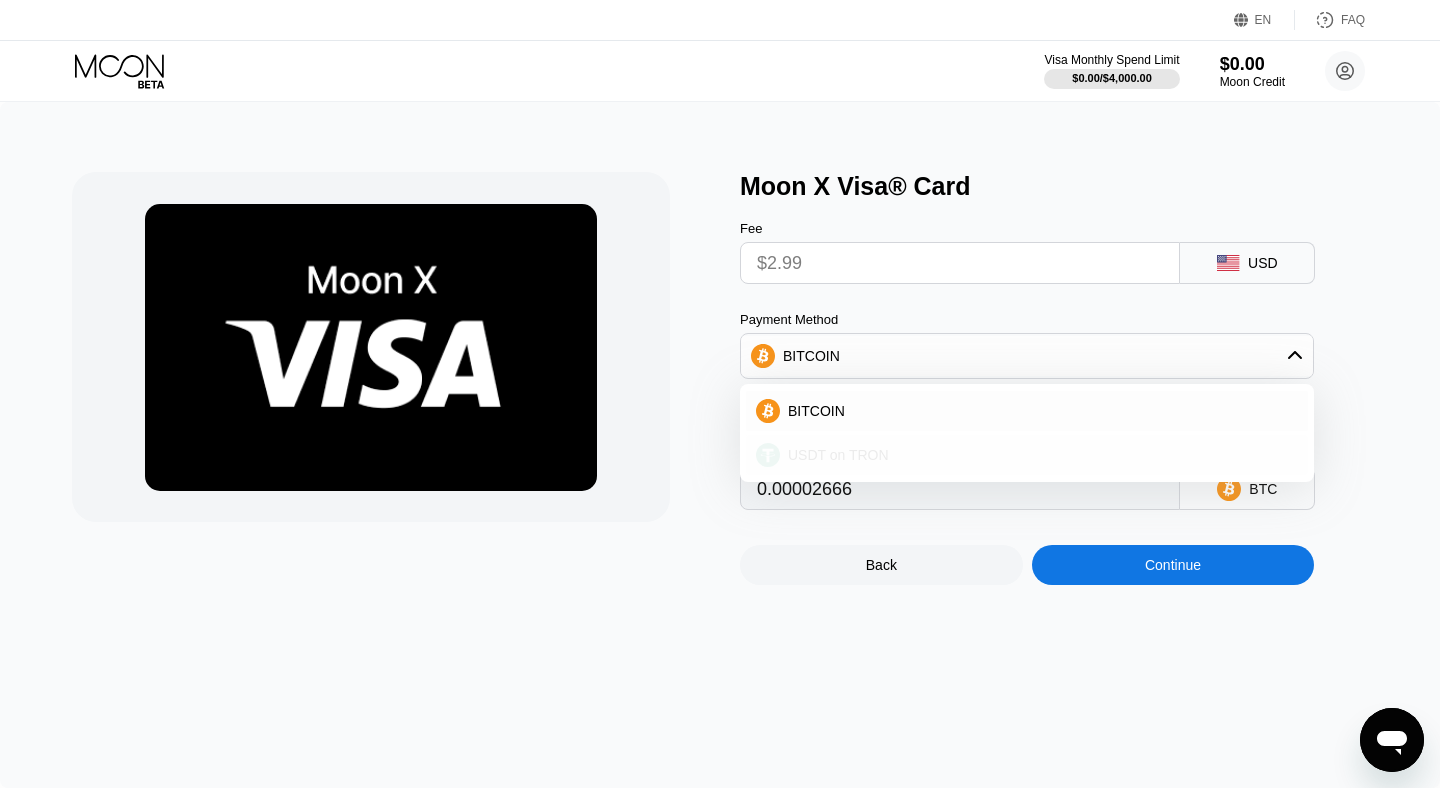 click on "USDT on TRON" at bounding box center (1039, 455) 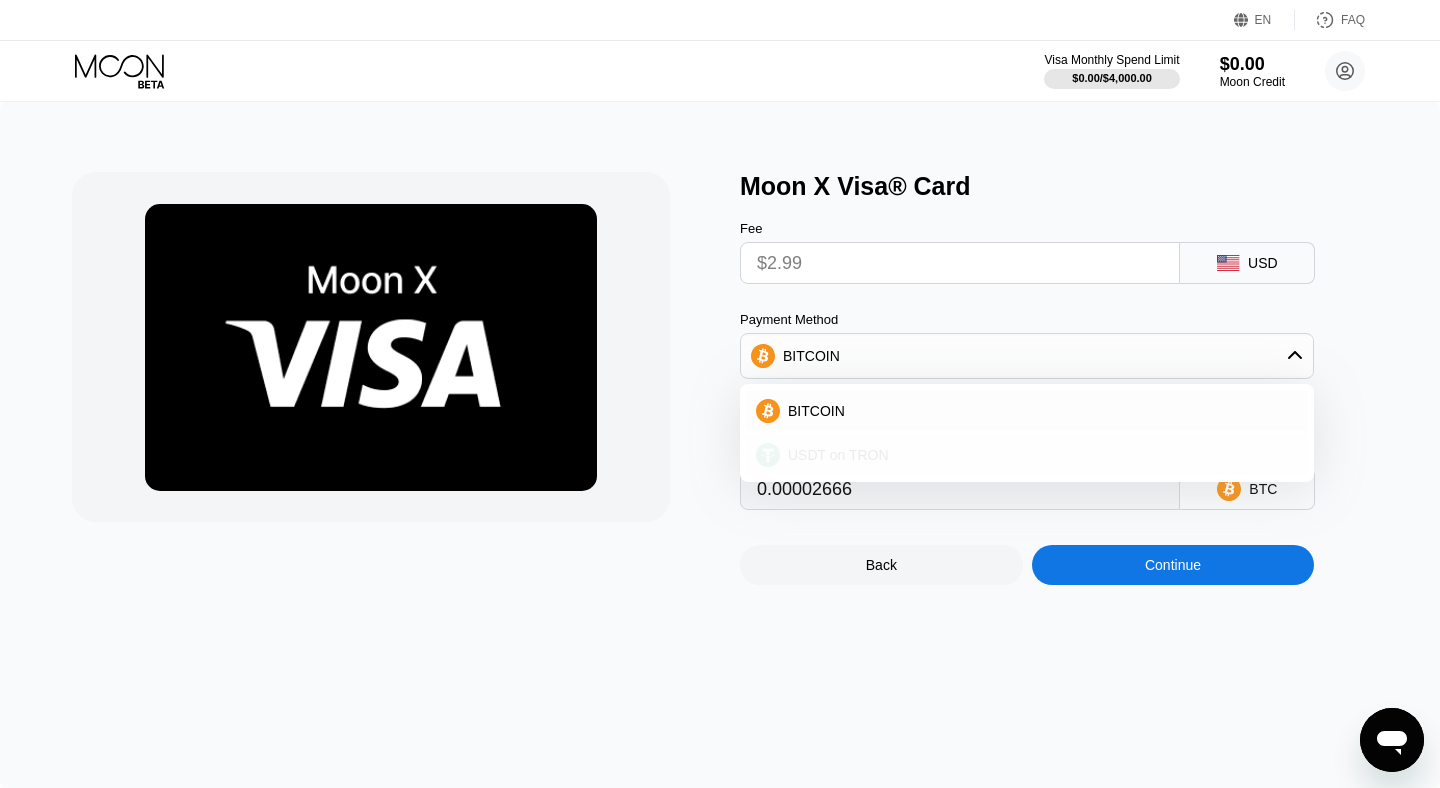 type on "3.02" 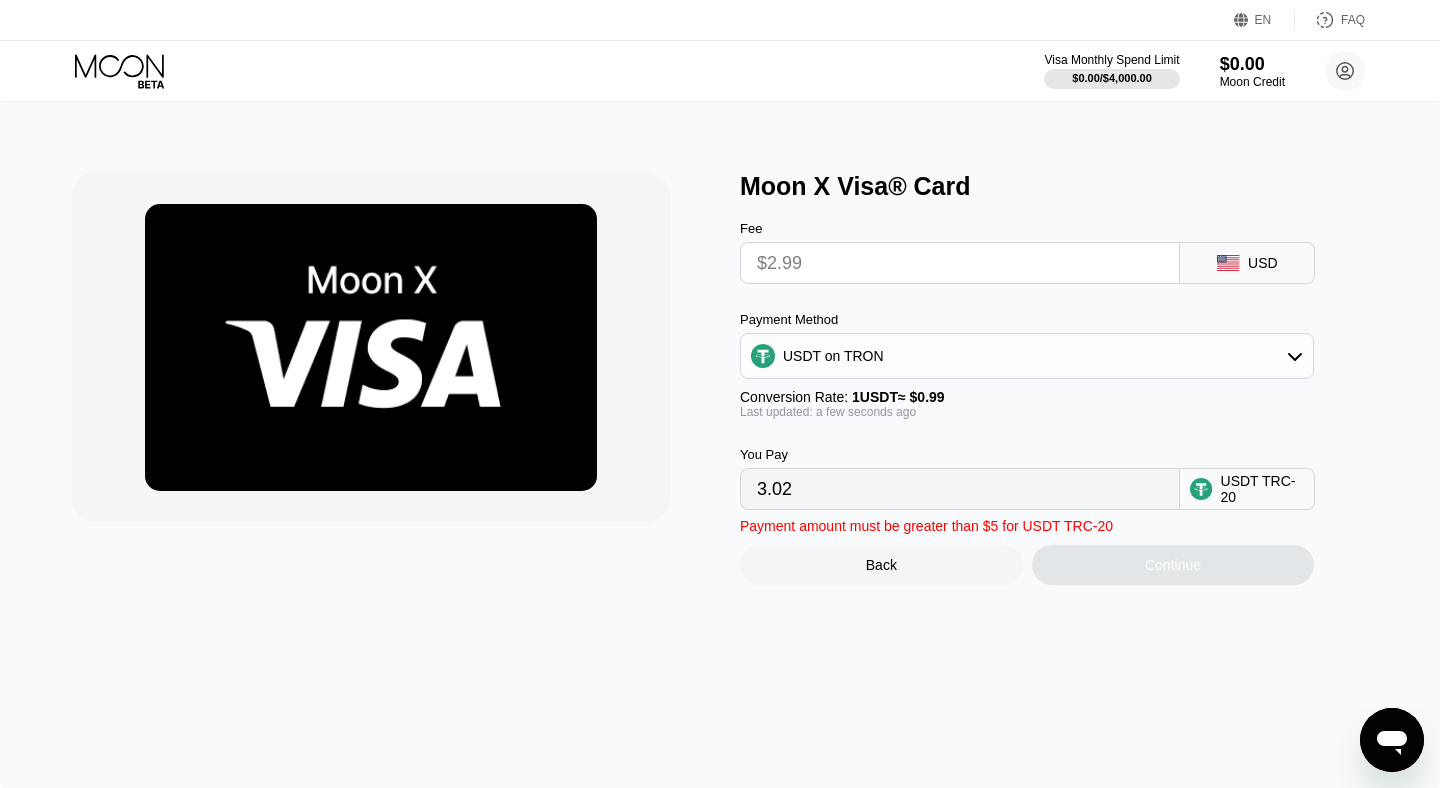 click on "$2.99" at bounding box center (960, 263) 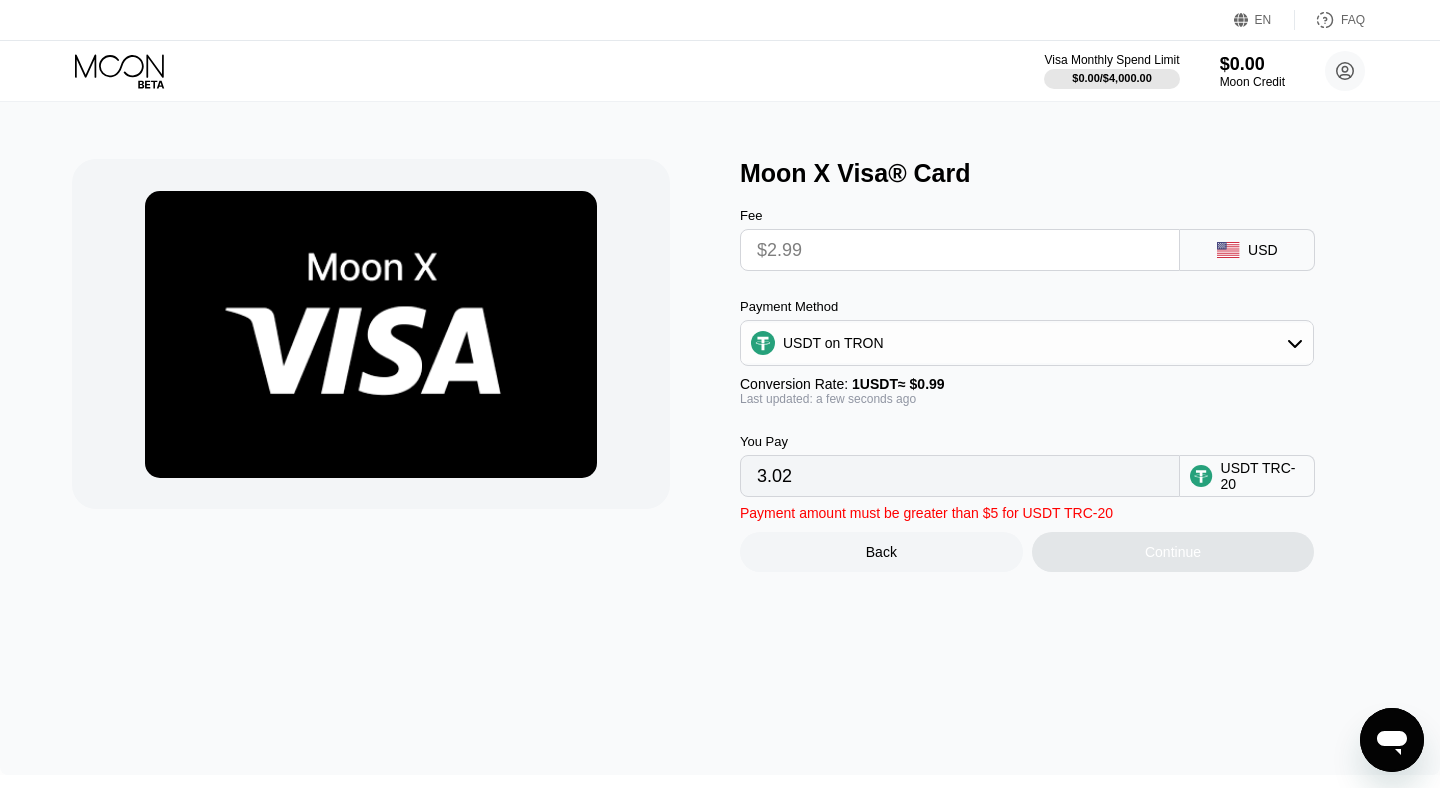 scroll, scrollTop: 0, scrollLeft: 0, axis: both 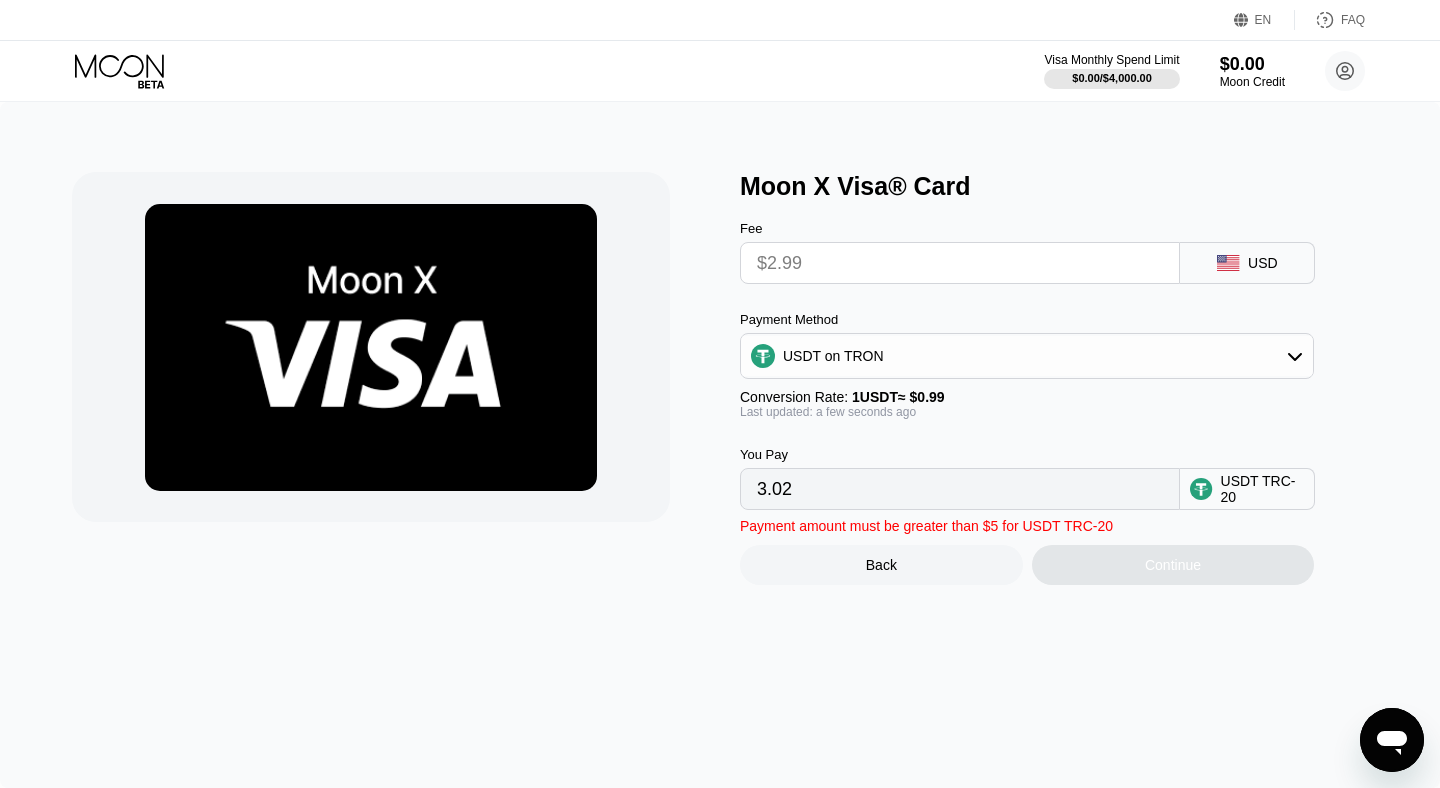 click on "3.02" at bounding box center [960, 489] 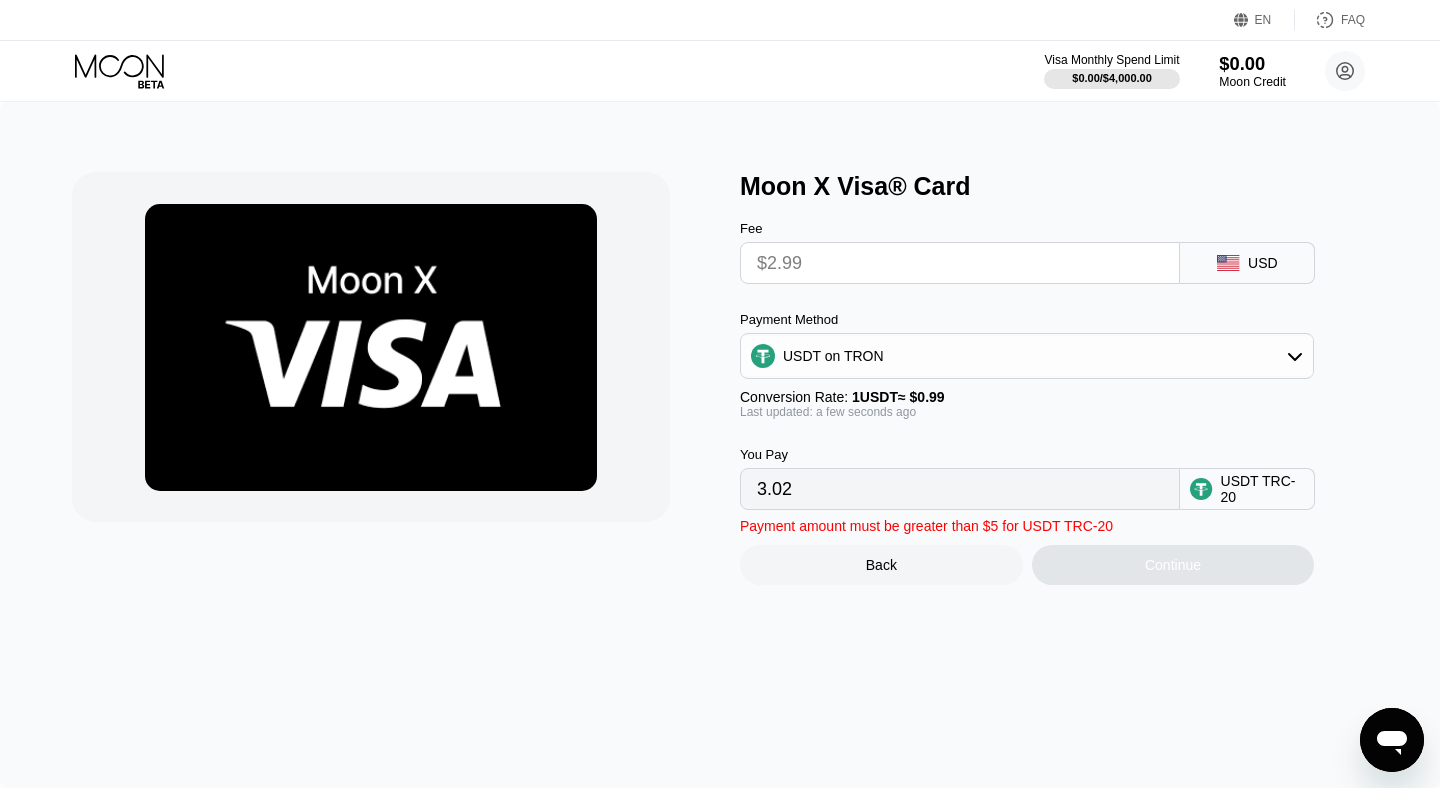 click on "$0.00" at bounding box center [1252, 63] 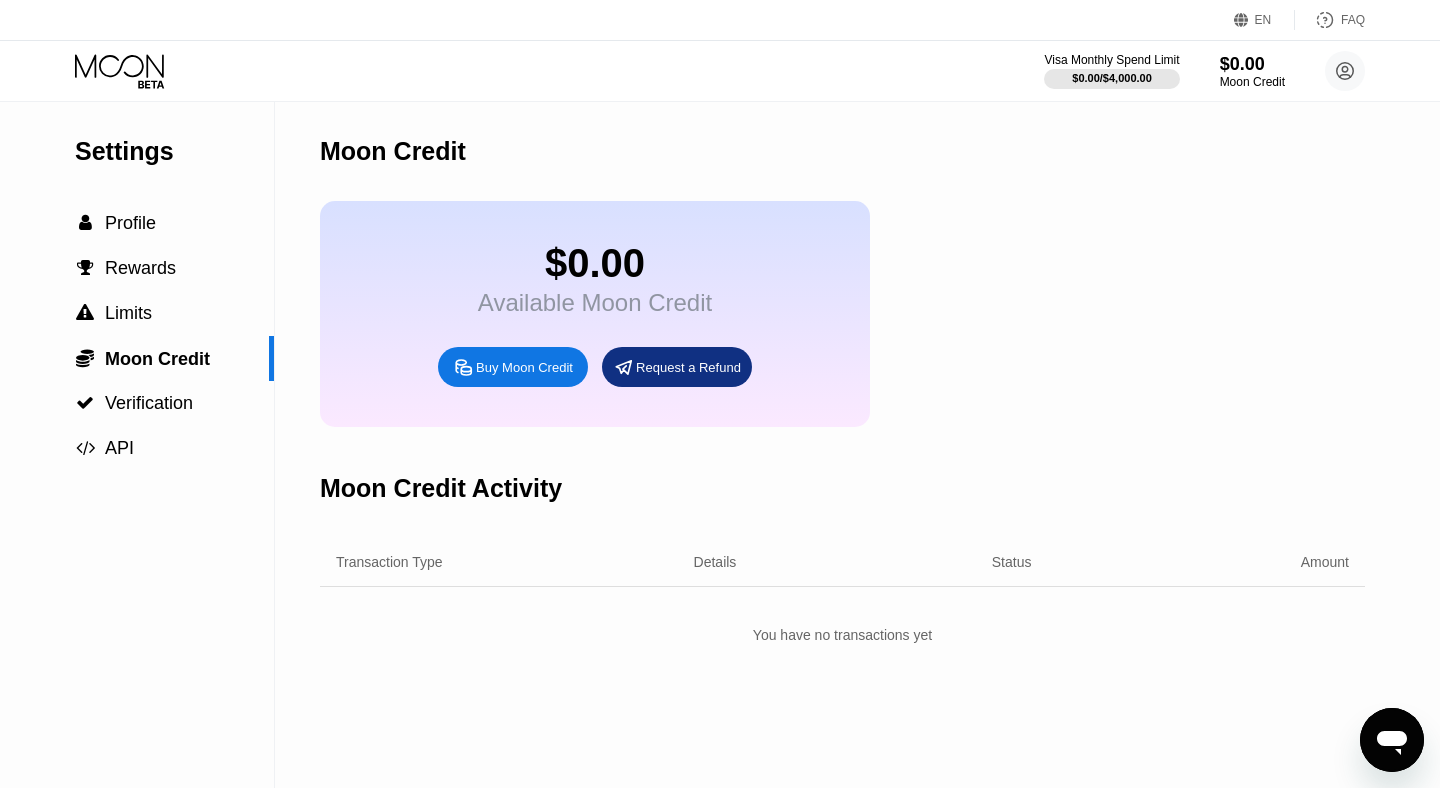 click on "Buy Moon Credit" at bounding box center (513, 367) 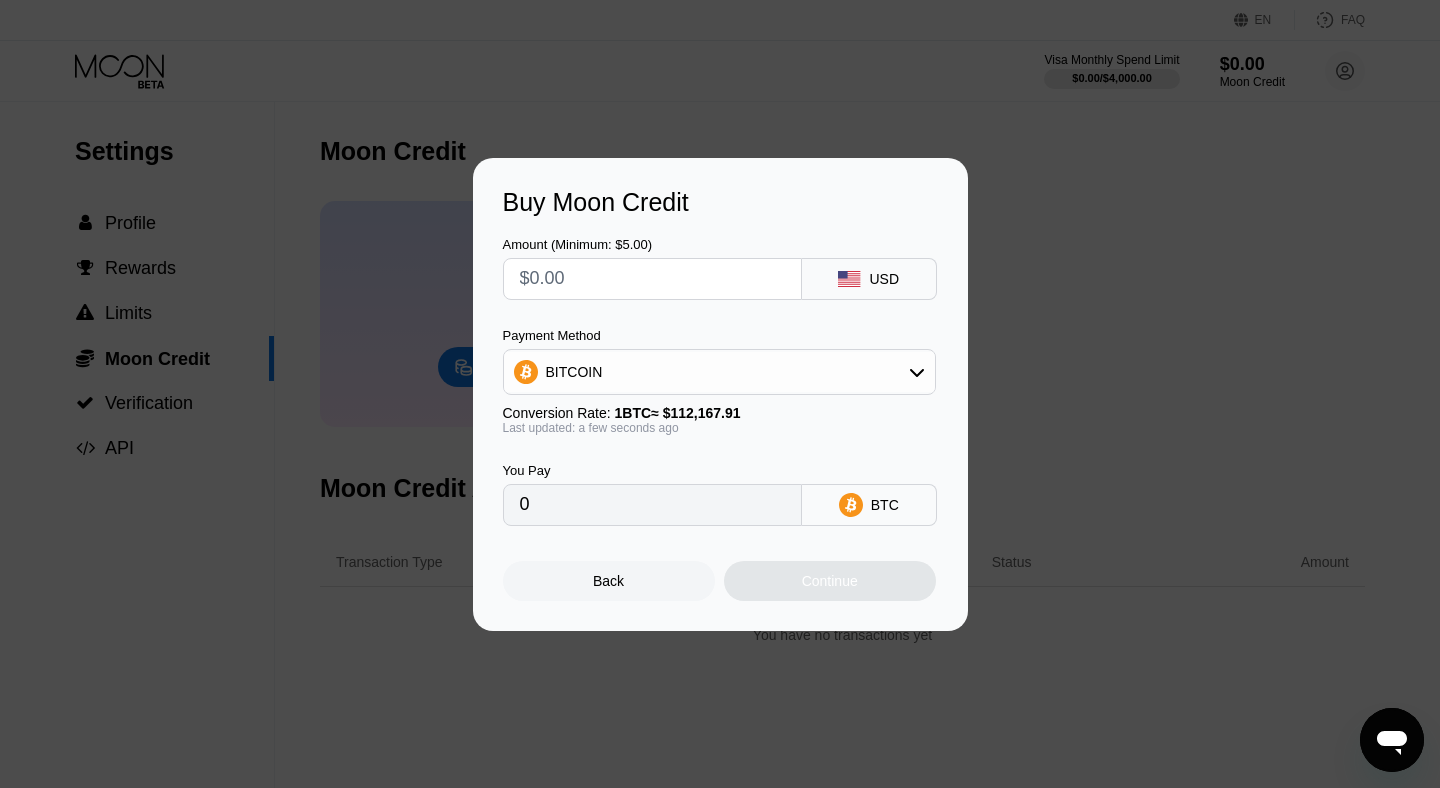 click on "Amount (Minimum: $5.00) USD" at bounding box center (720, 258) 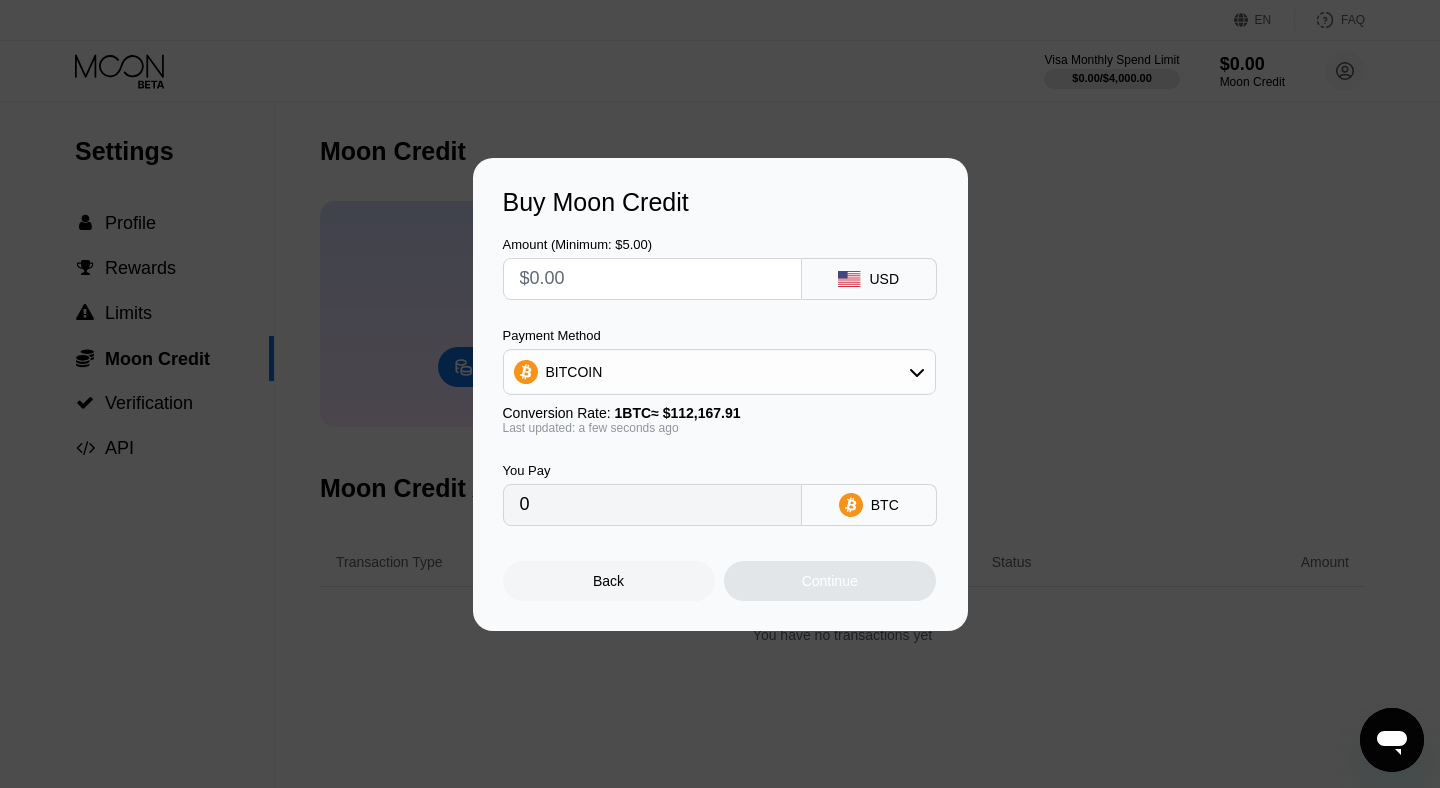 click at bounding box center [652, 279] 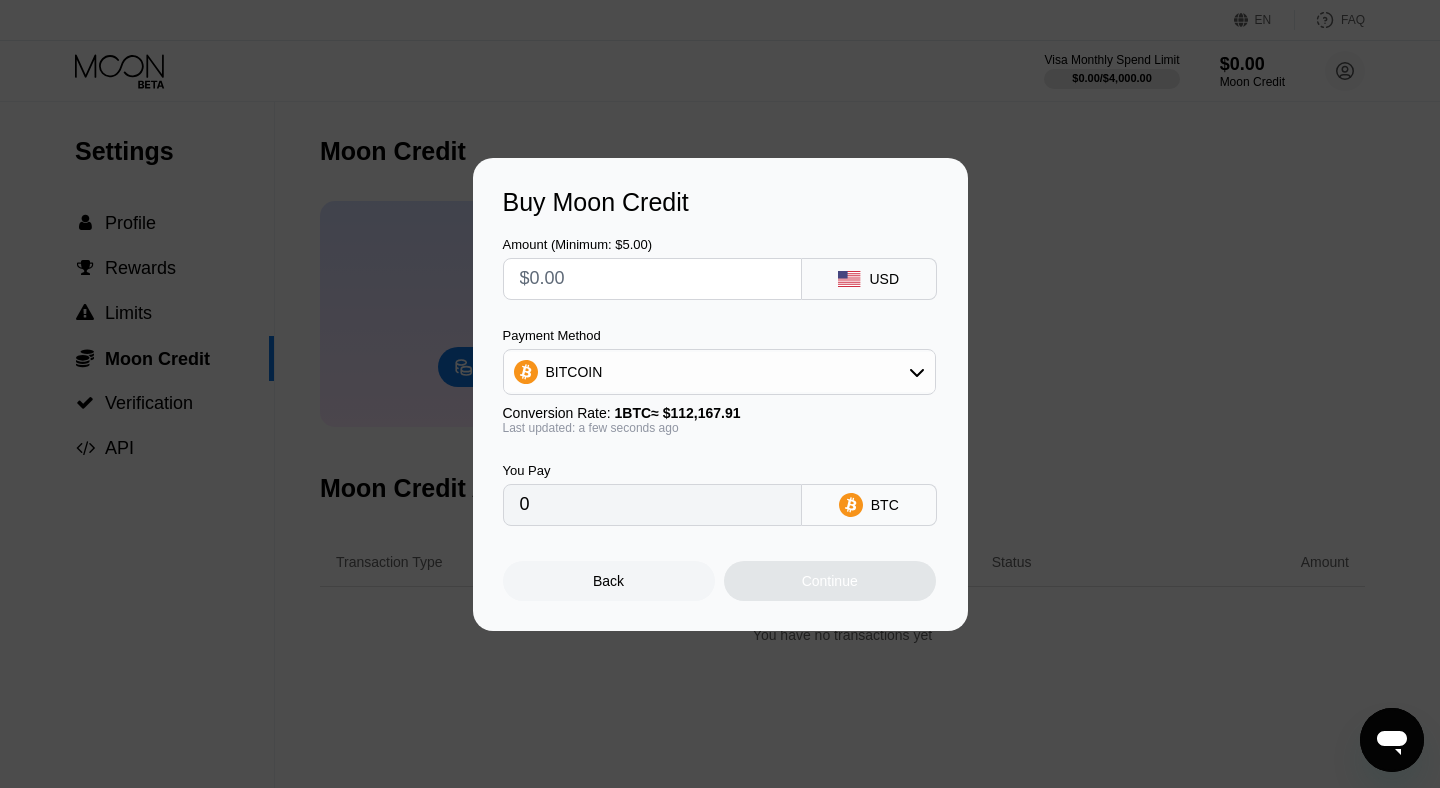 type on "$1" 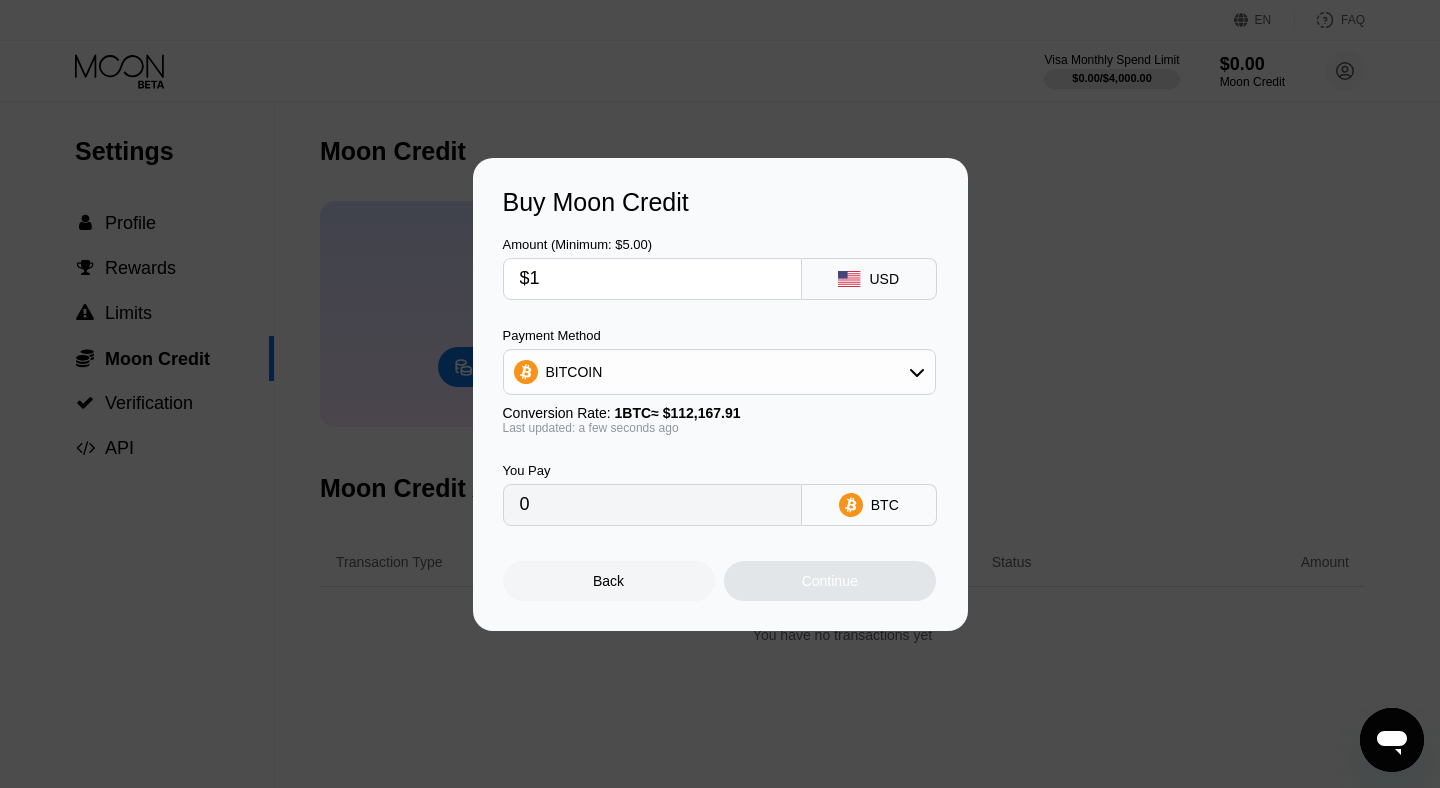 type on "0.00000892" 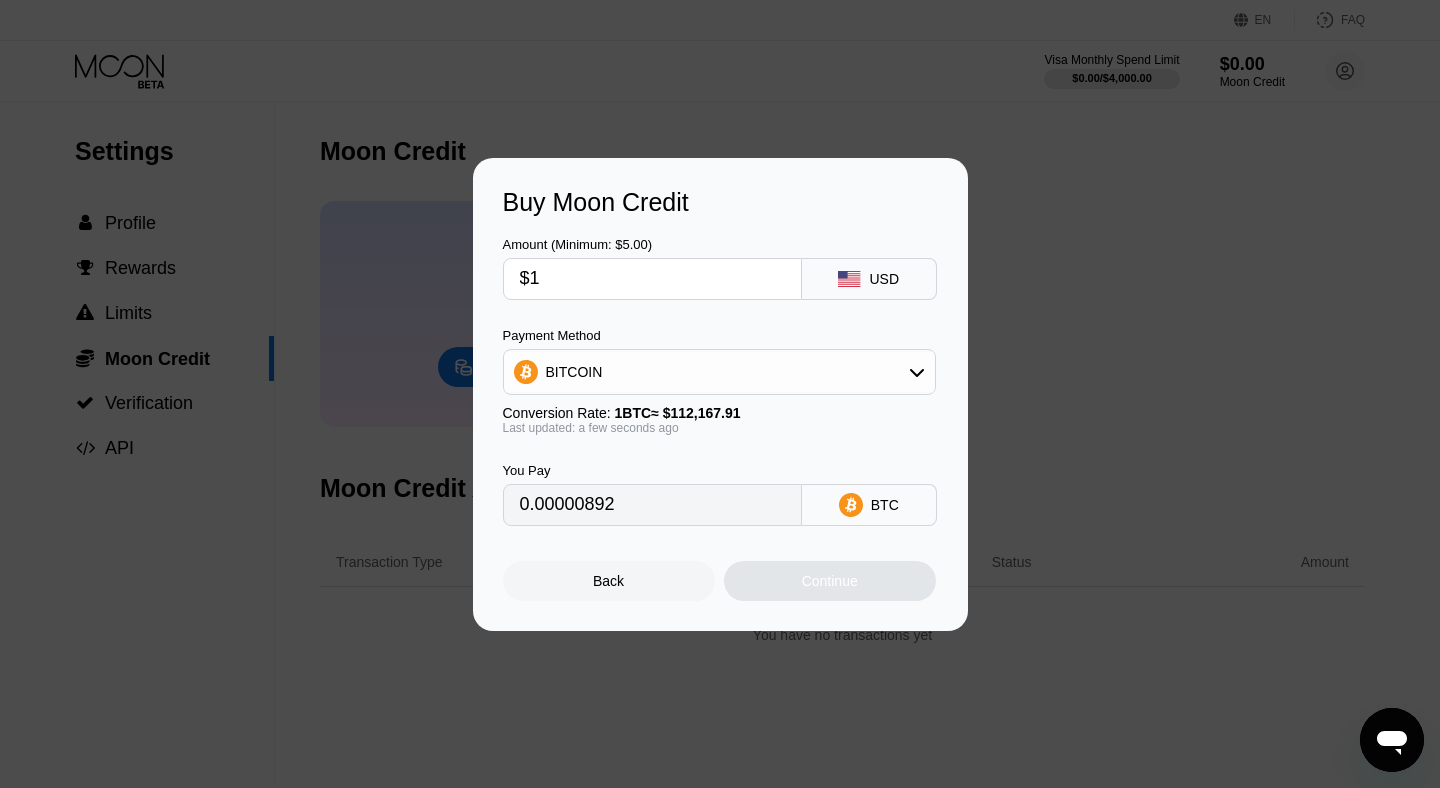 type on "$15" 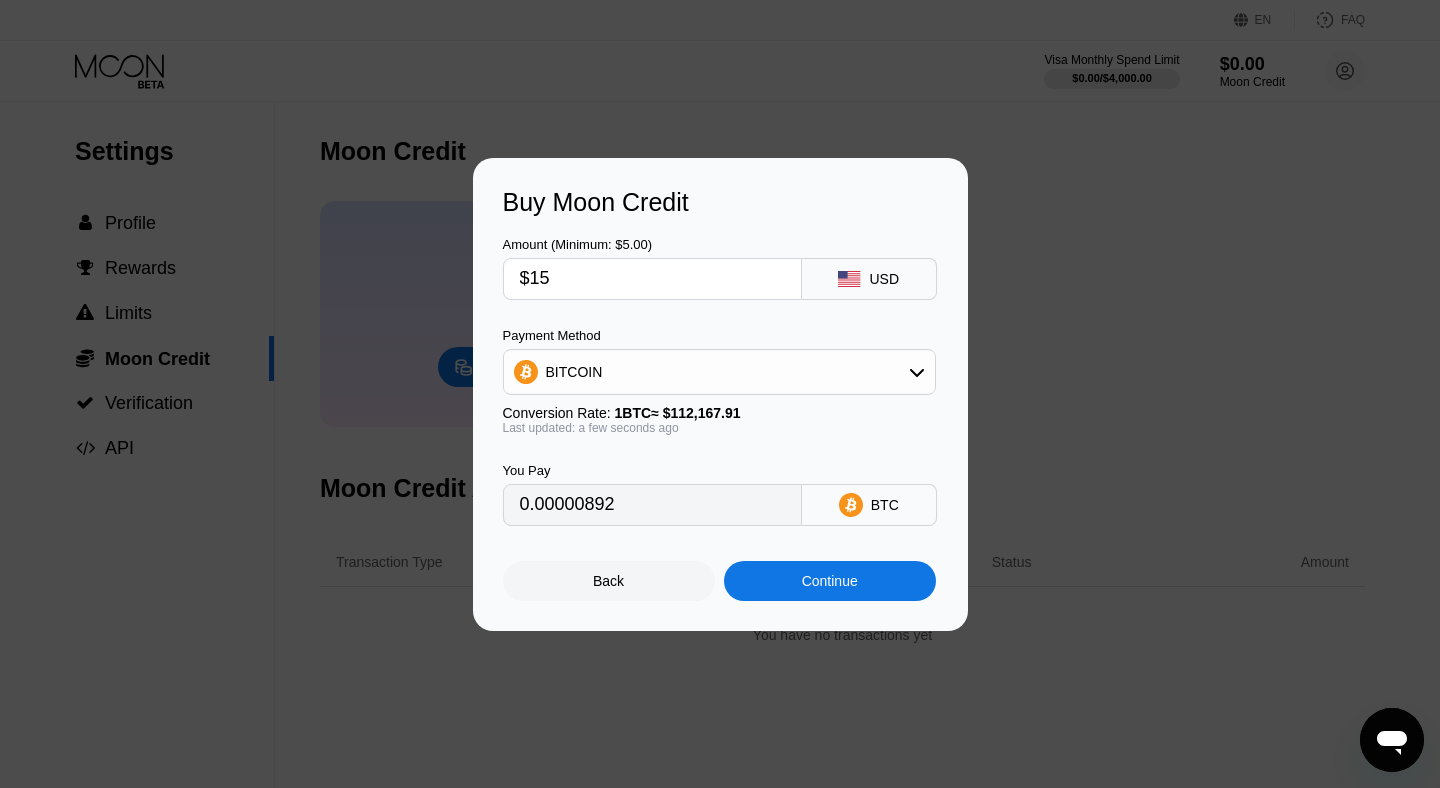 type on "0.00013373" 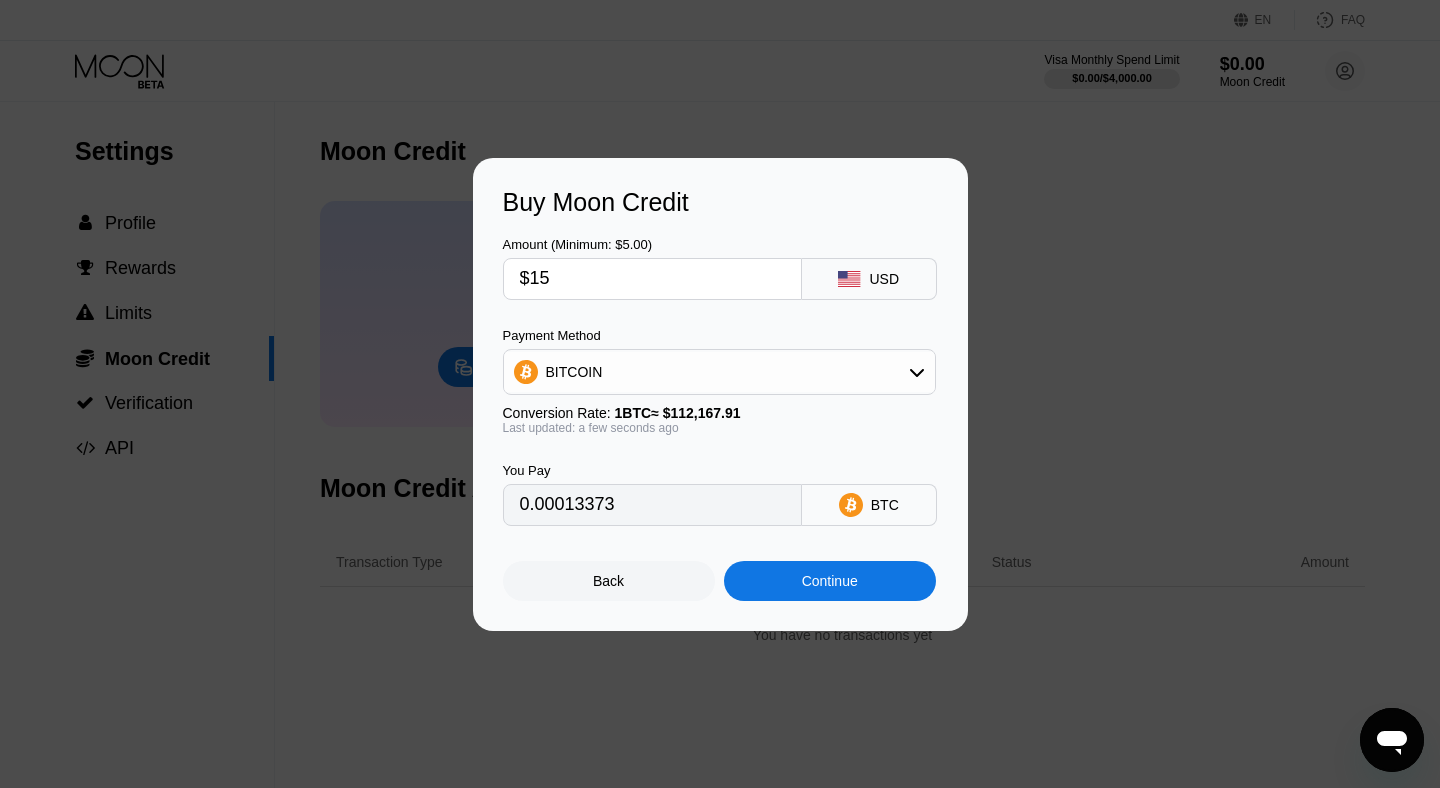 type on "$15" 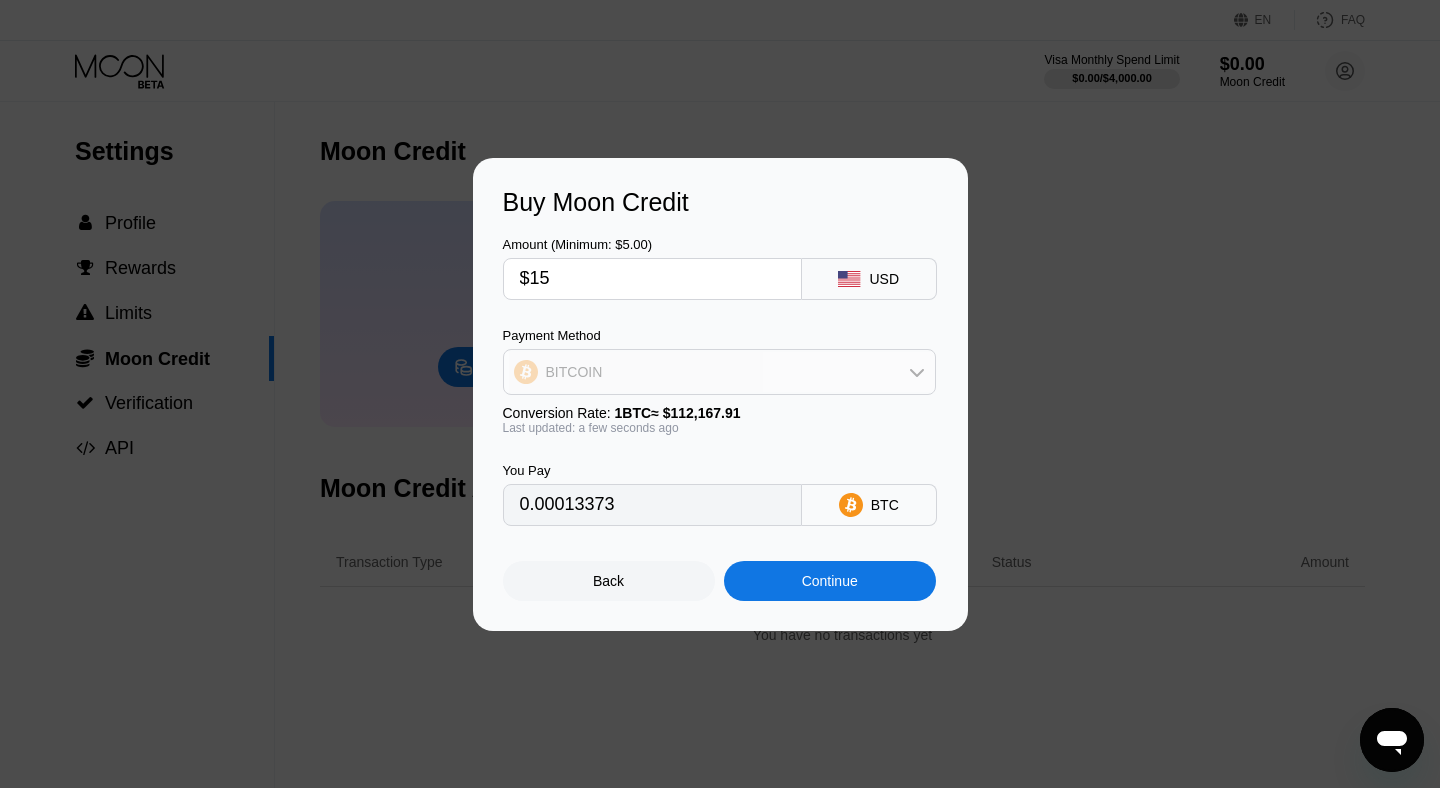 click on "BITCOIN" at bounding box center [719, 372] 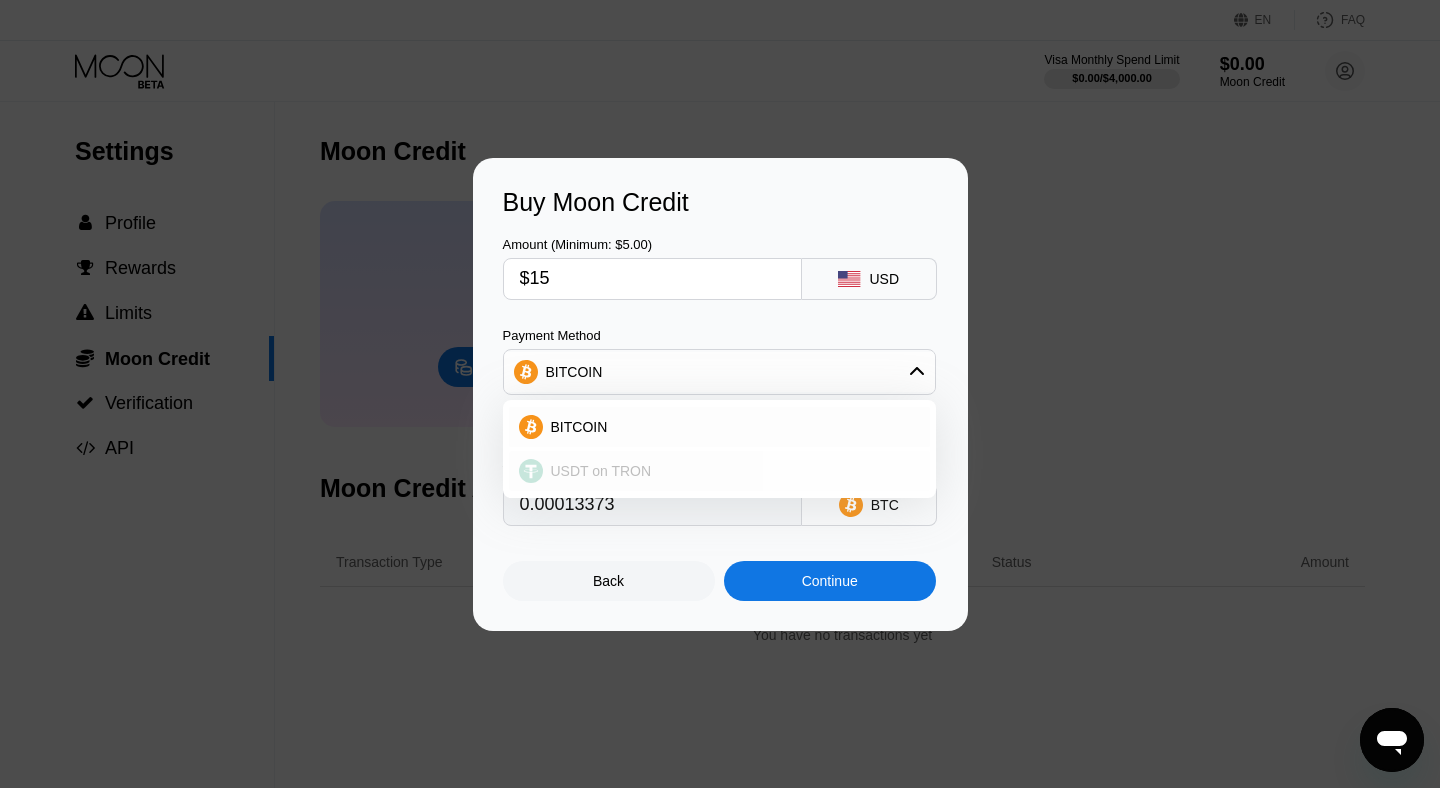 click on "USDT on TRON" at bounding box center [719, 471] 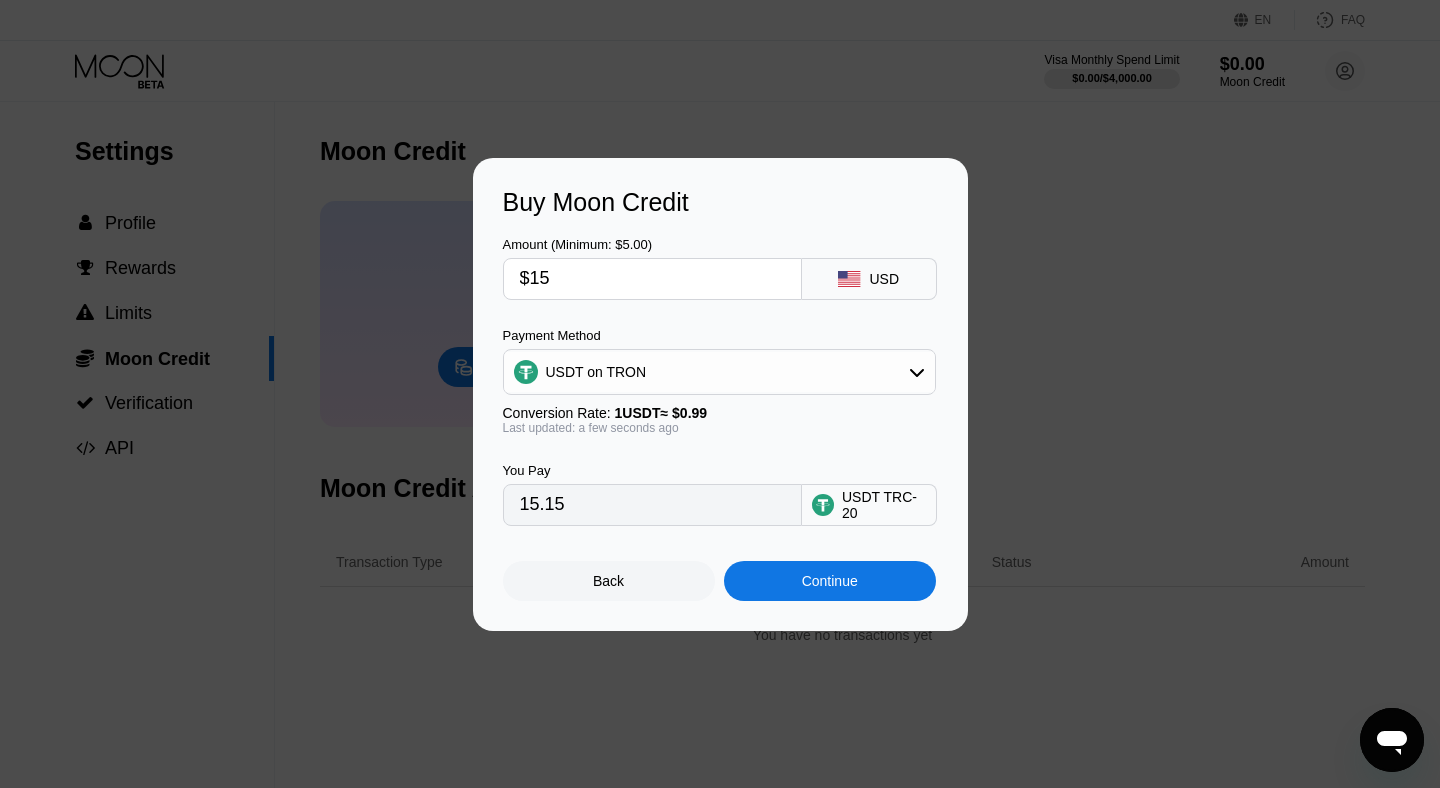 click on "You Pay 15.15 USDT TRC-20" at bounding box center [720, 480] 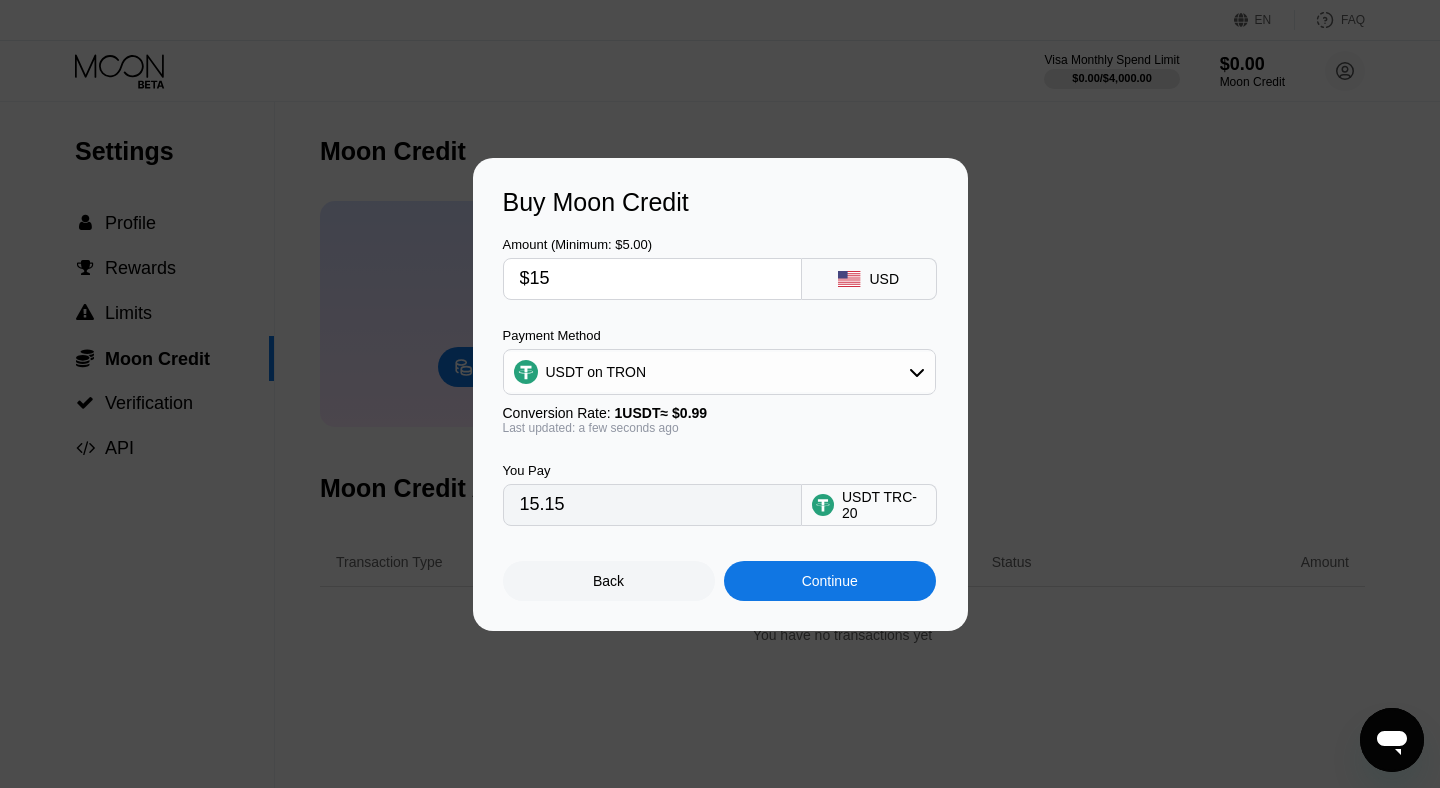 click on "$15" at bounding box center (652, 279) 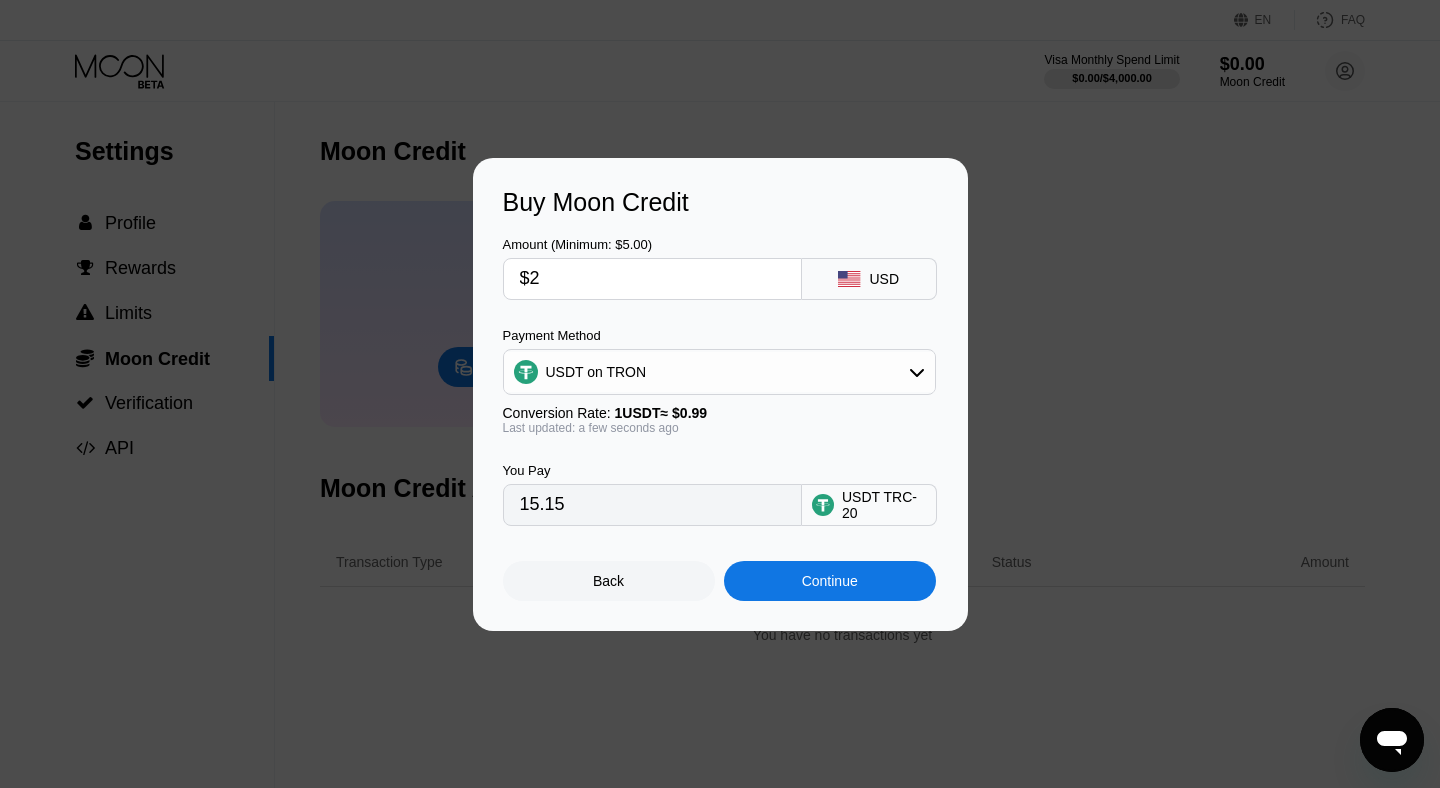 type on "$20" 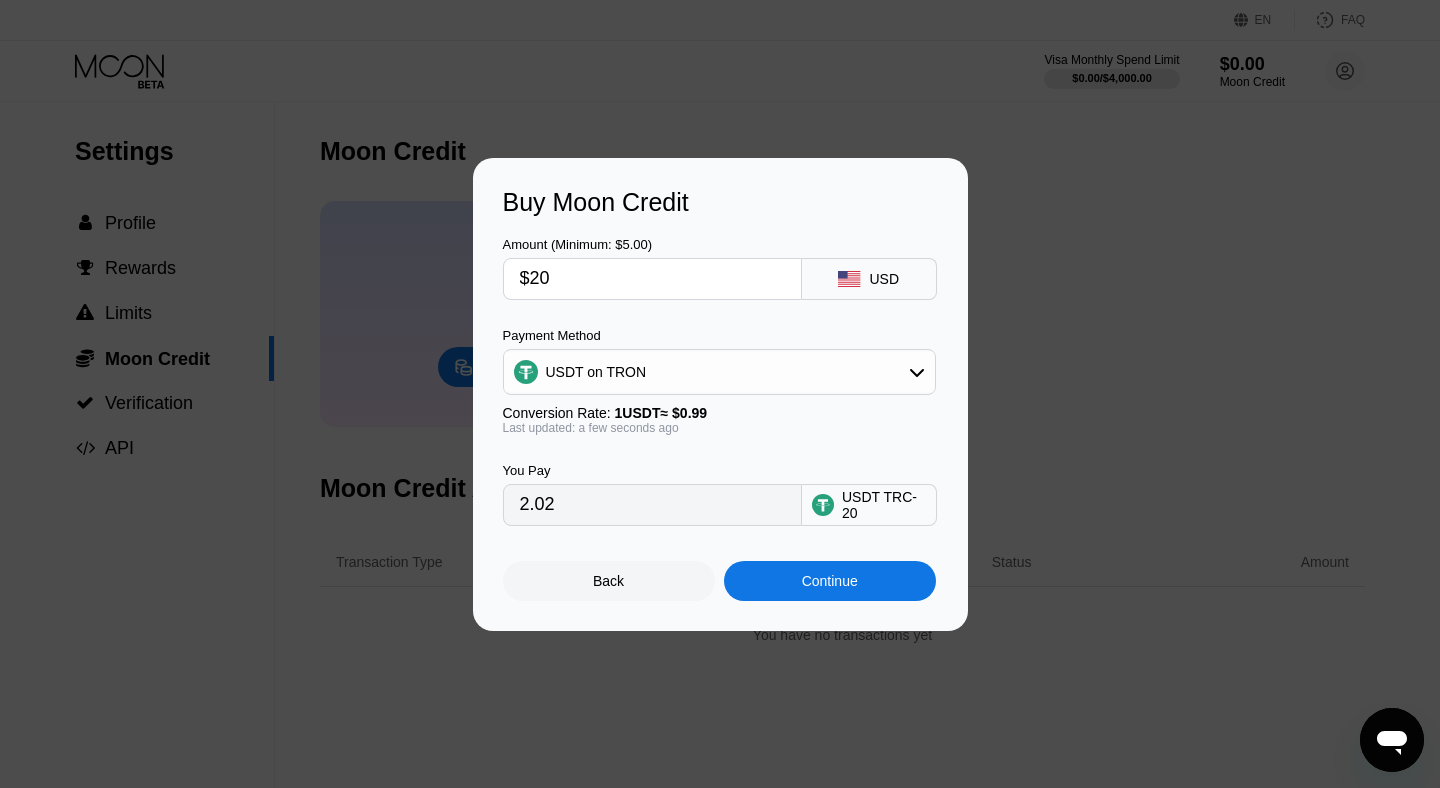 type on "20.20" 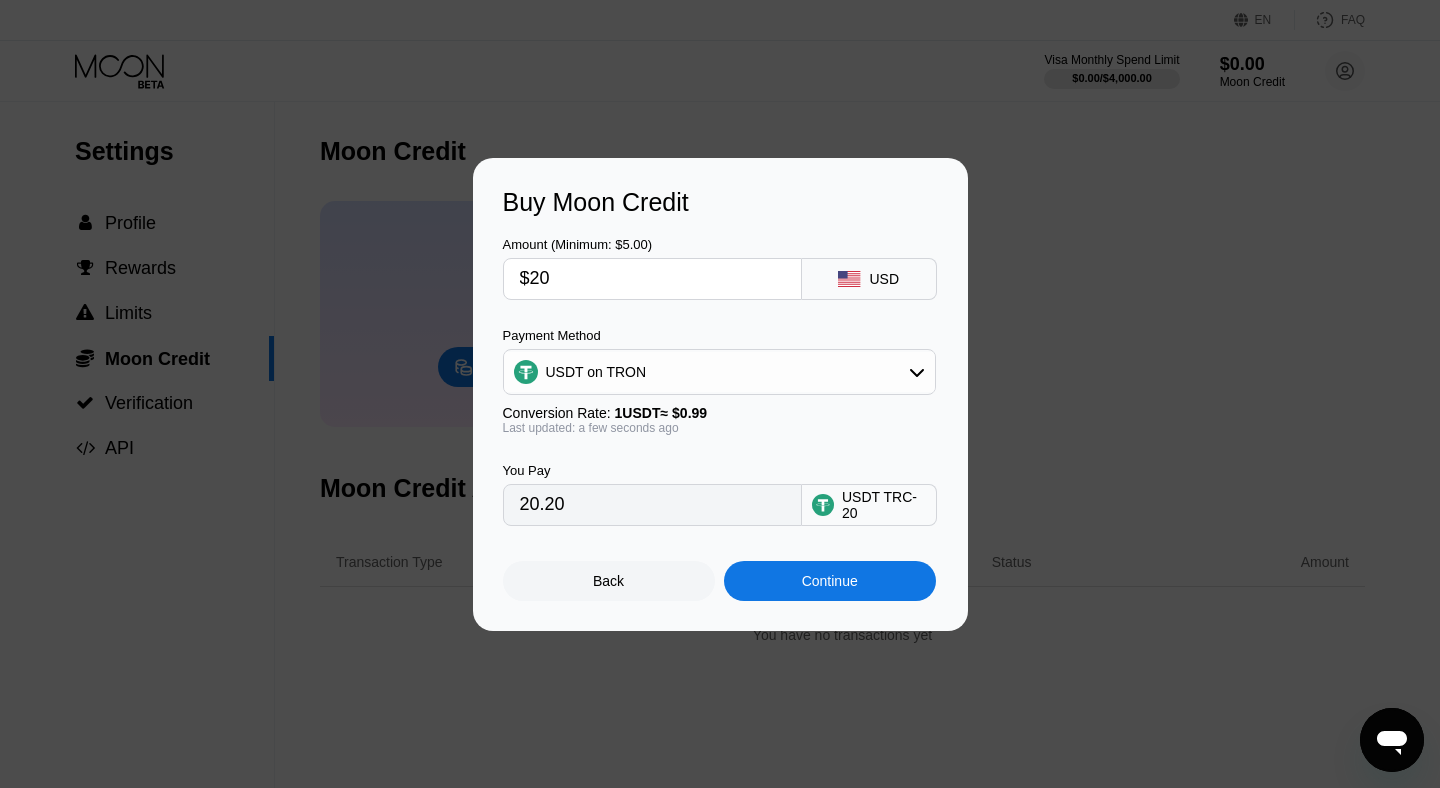 type on "$20" 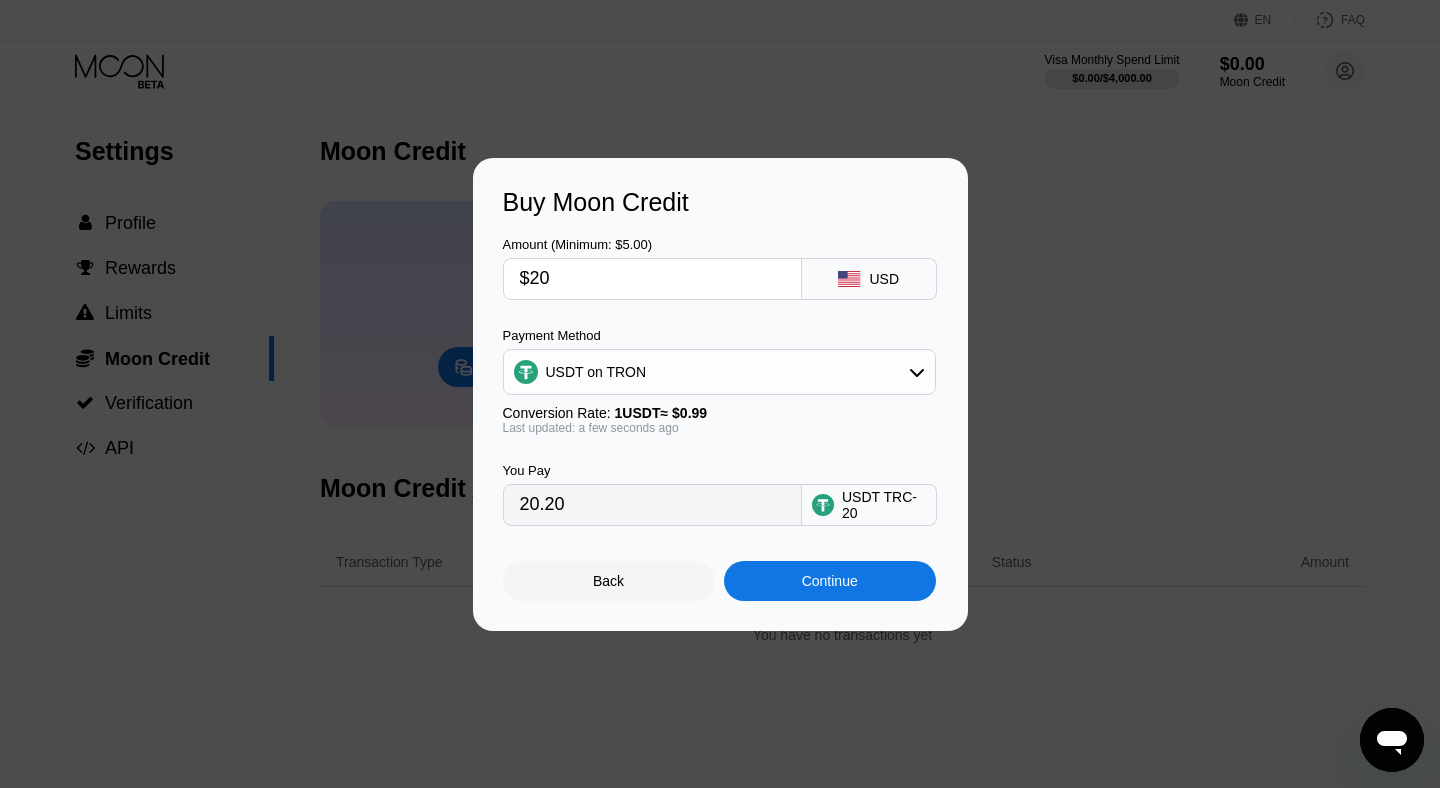 click on "Continue" at bounding box center (830, 581) 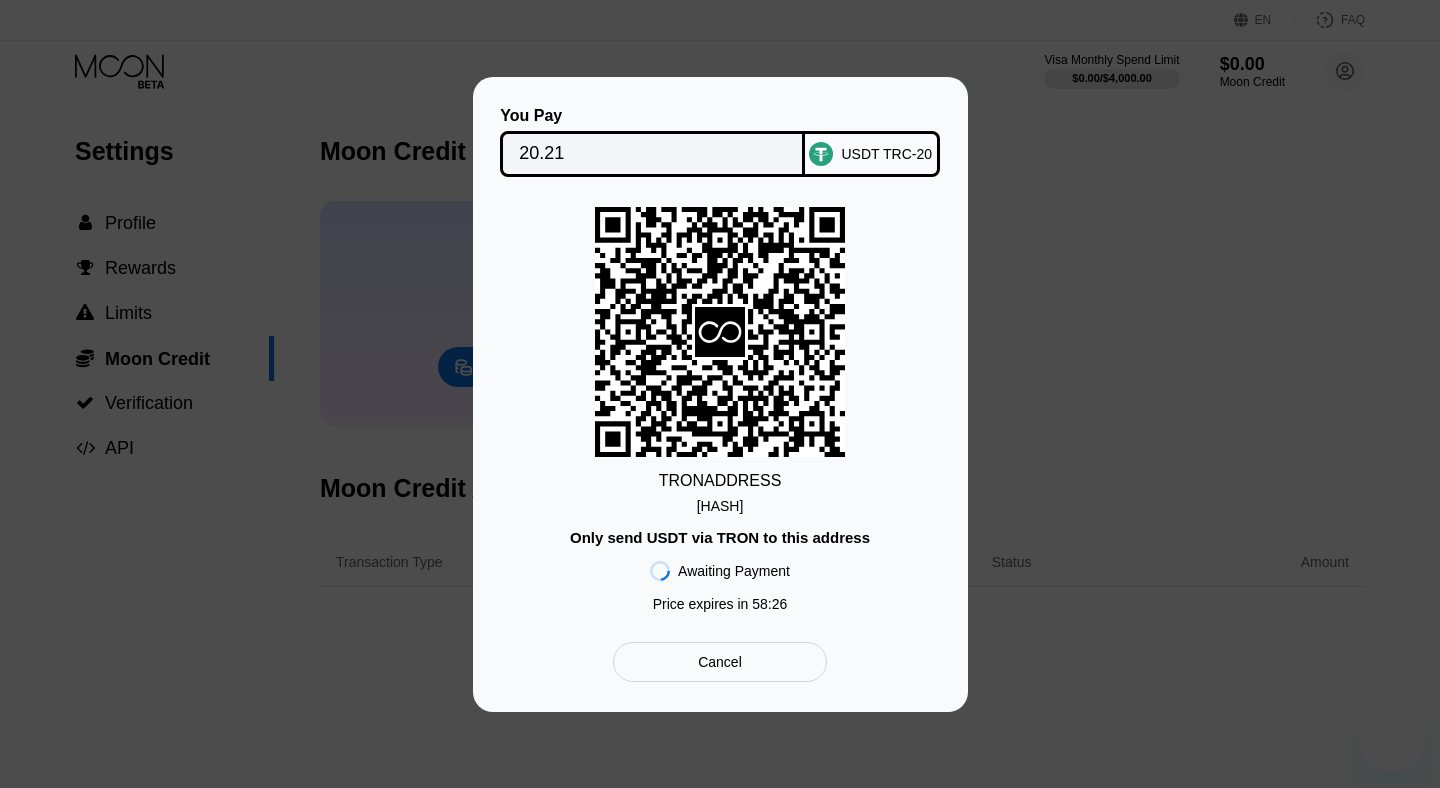 scroll, scrollTop: 0, scrollLeft: 0, axis: both 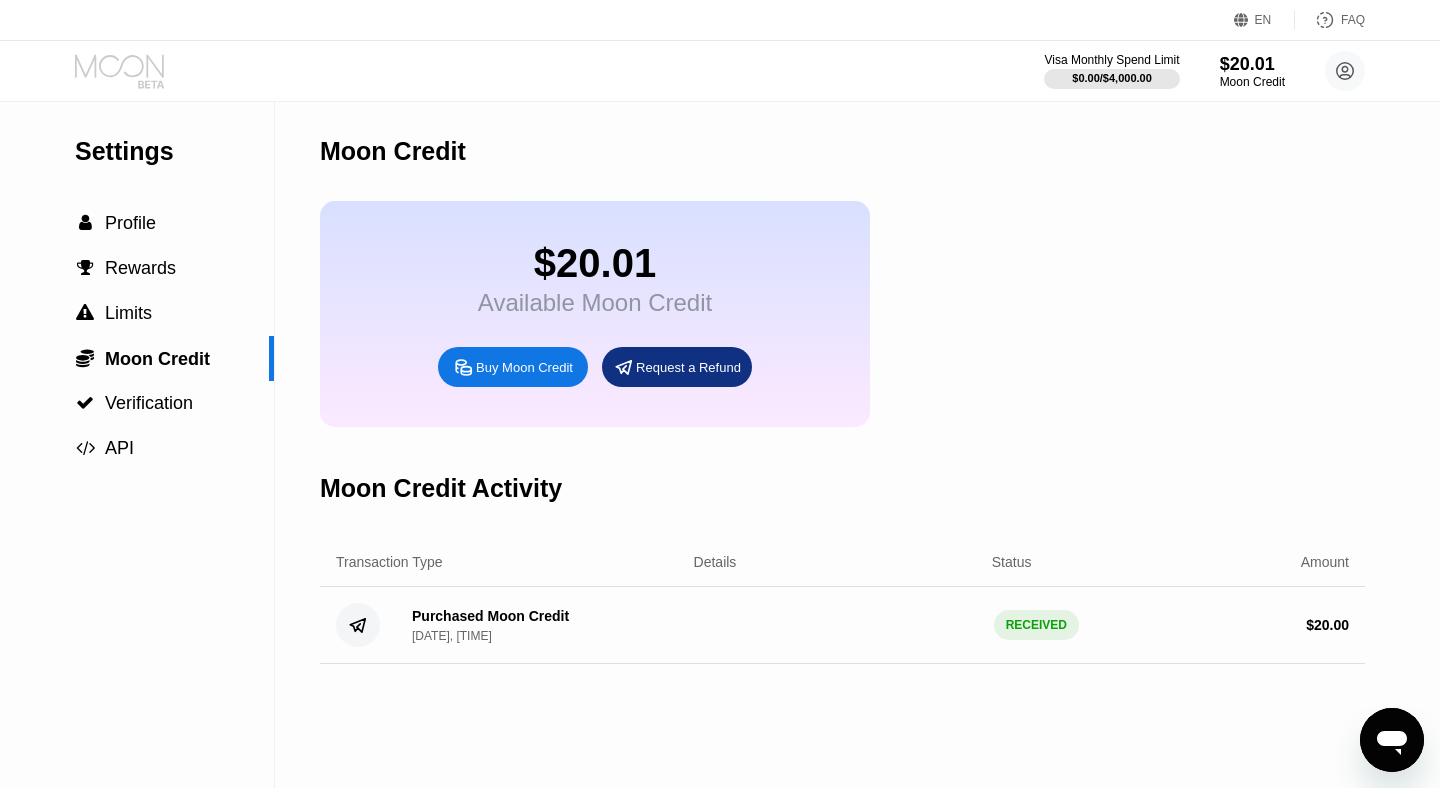 click 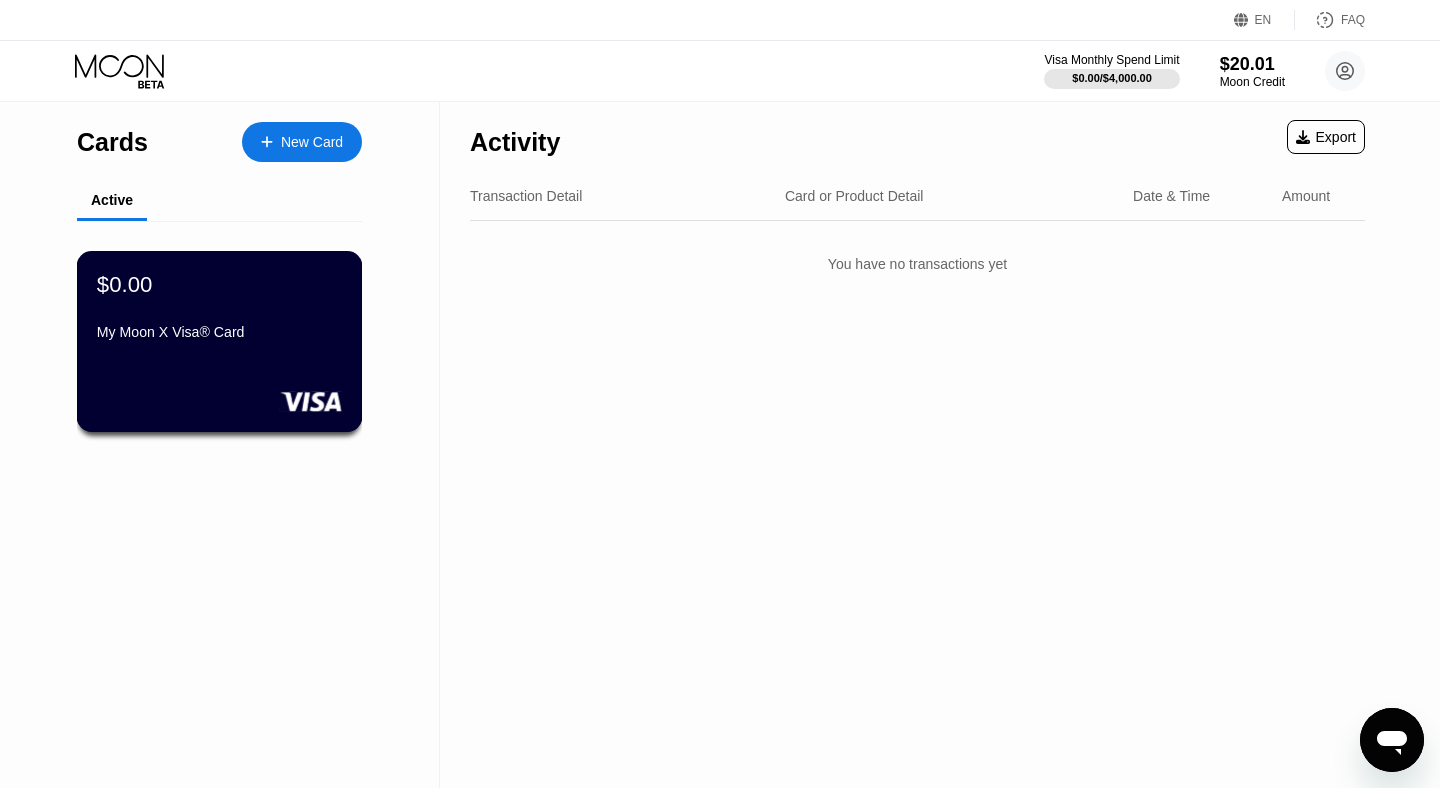 click on "$0.00 My Moon X Visa® Card" at bounding box center [220, 341] 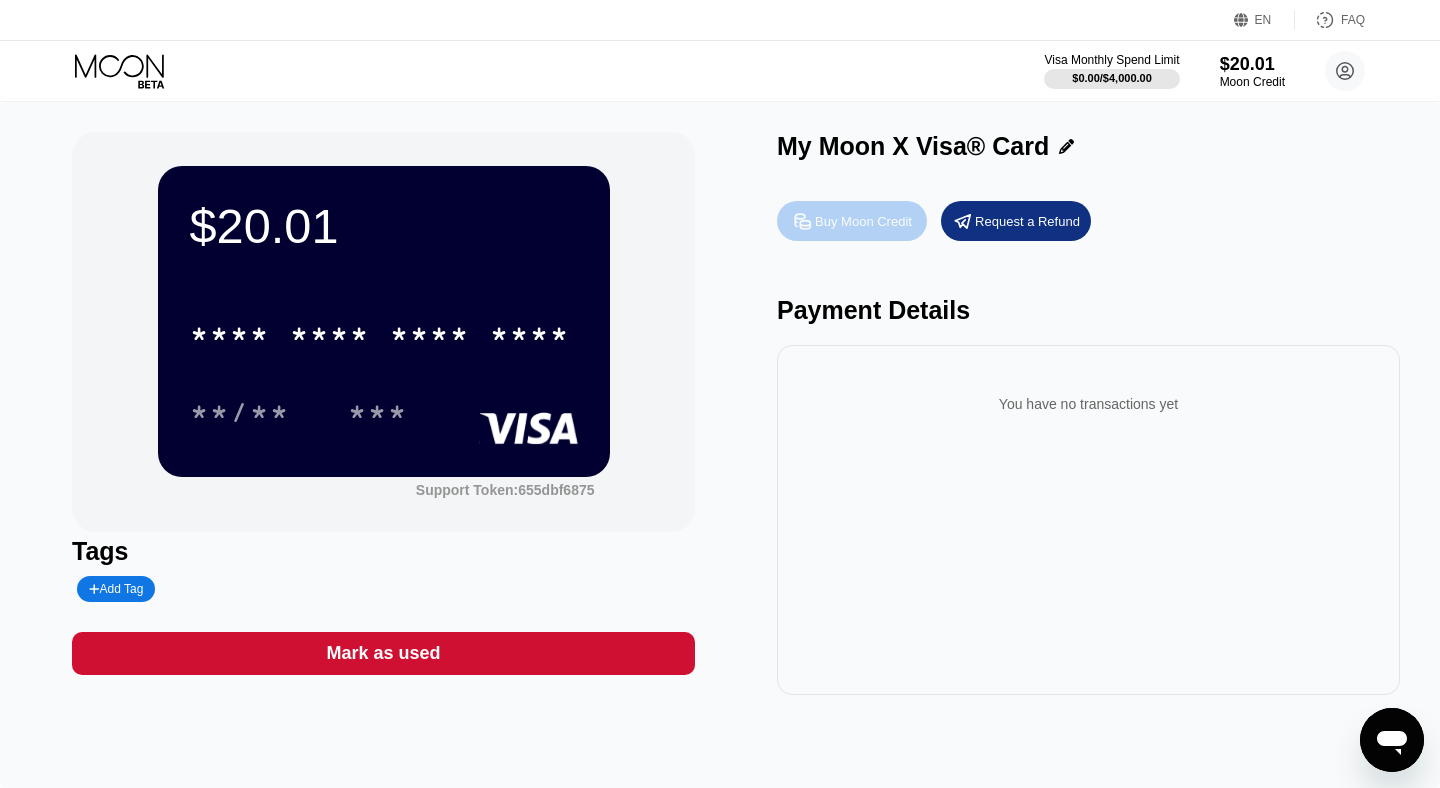 click on "Buy Moon Credit" at bounding box center (863, 221) 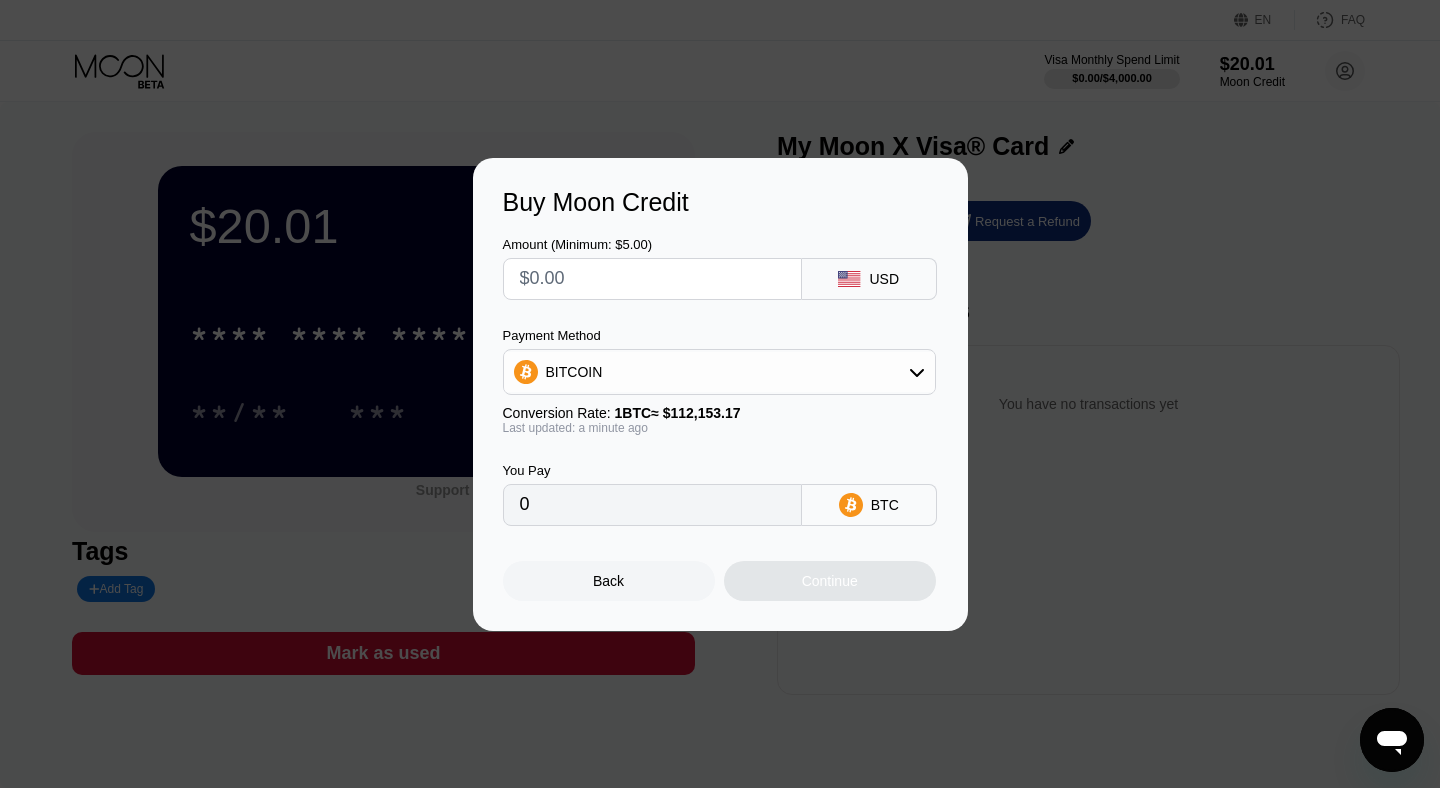 click on "Buy Moon Credit Amount (Minimum: $5.00) USD Payment Method BITCOIN Conversion Rate:   1  BTC  ≈   $112,153.17 Last updated:   a minute ago You Pay 0 BTC Back Continue" at bounding box center [720, 394] 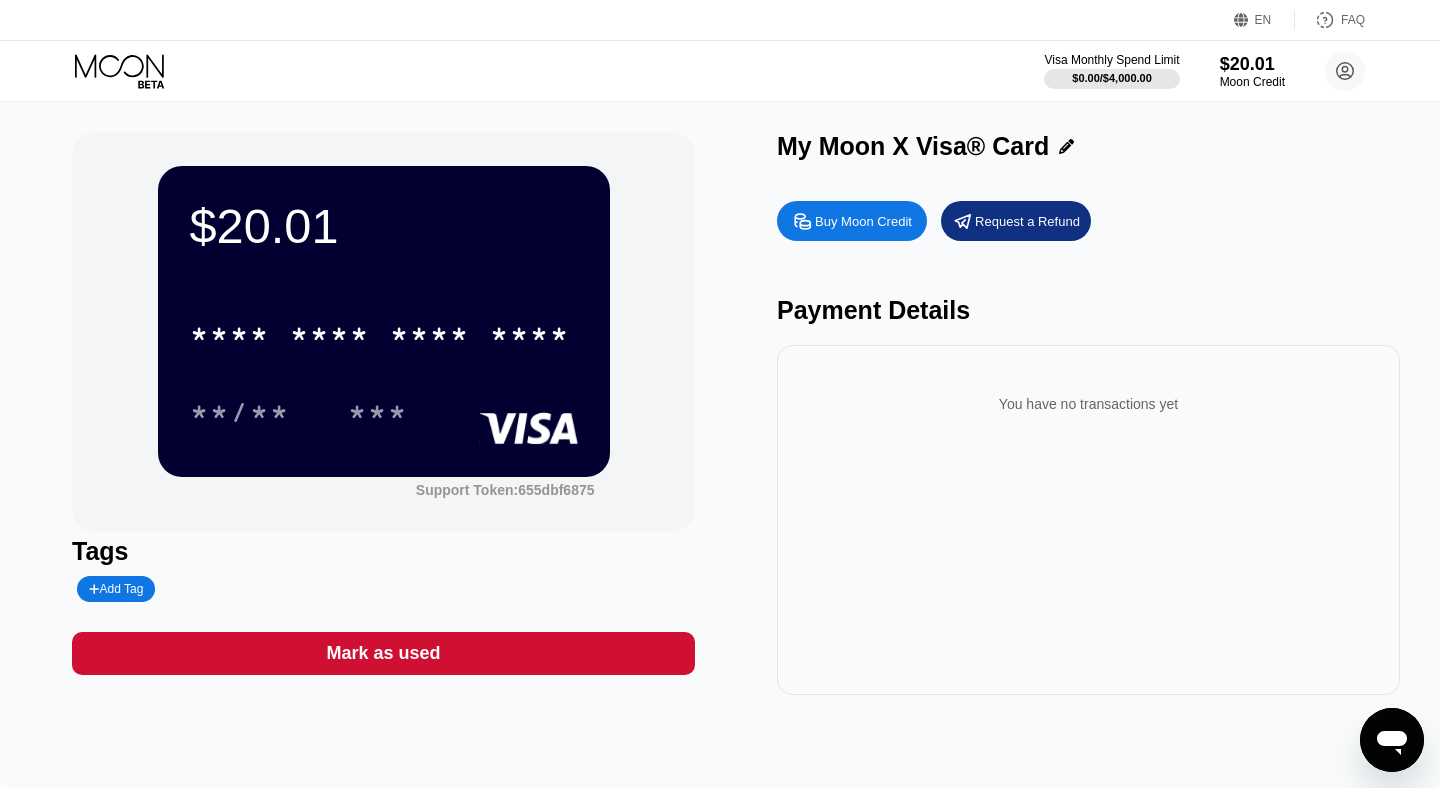 click 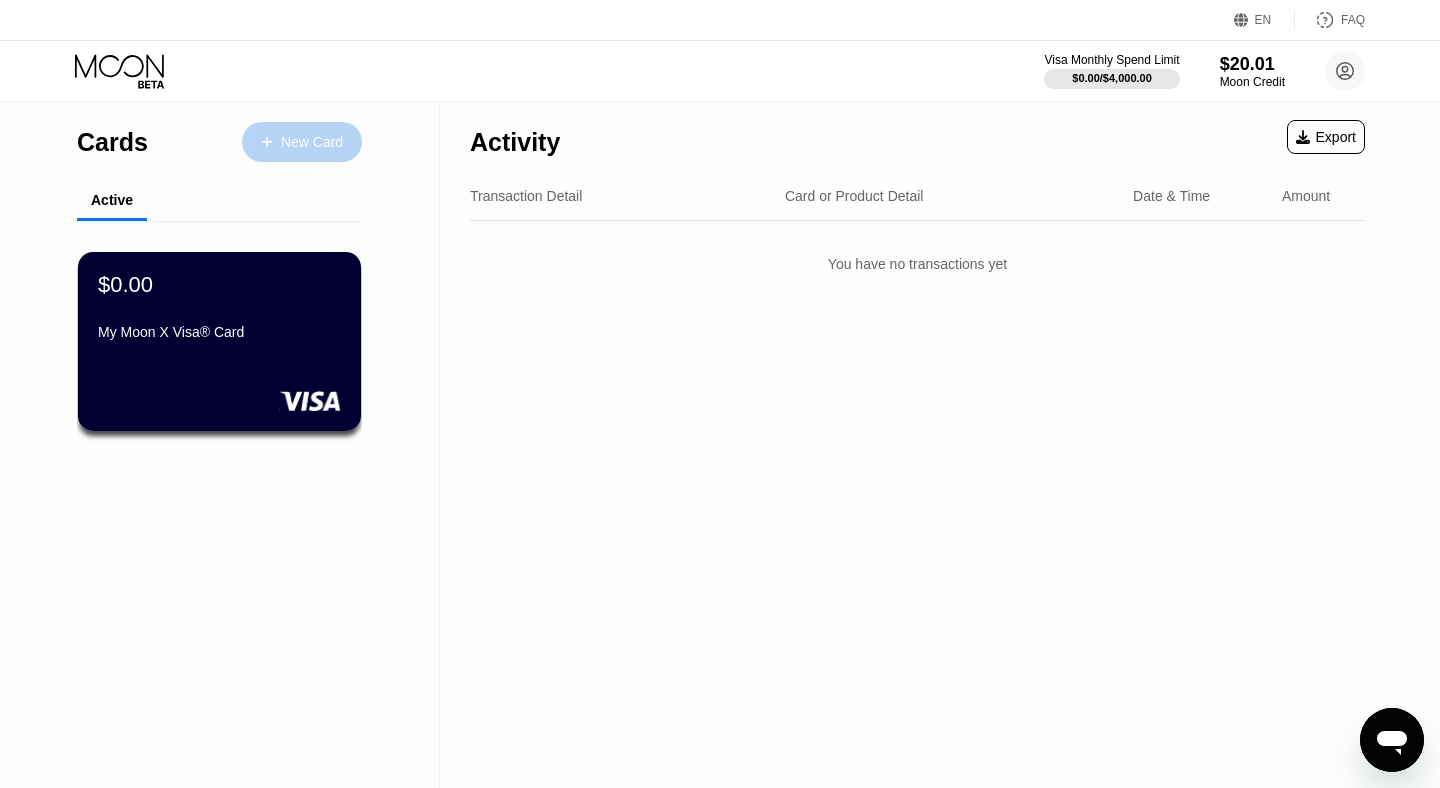 click on "New Card" at bounding box center [312, 142] 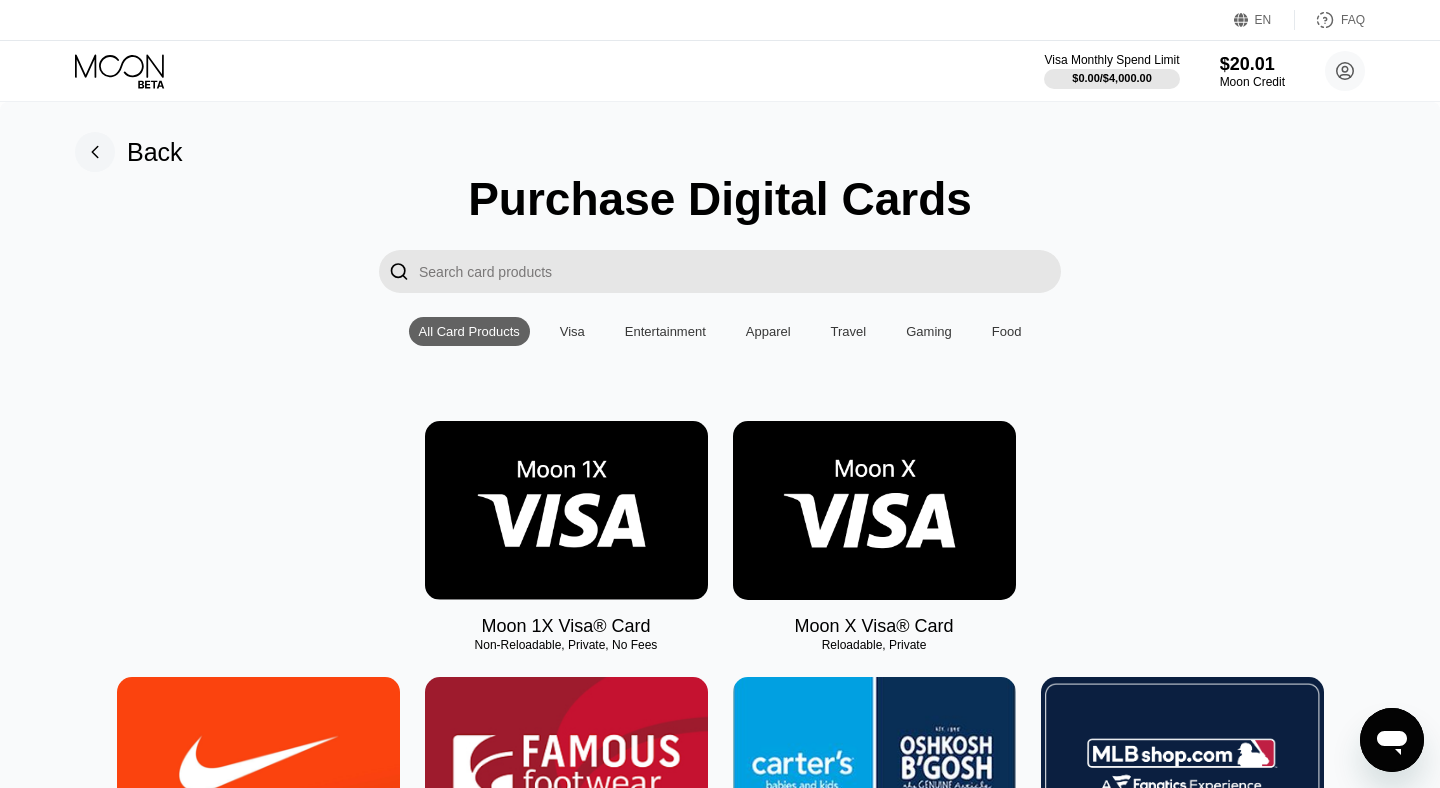 click at bounding box center [874, 510] 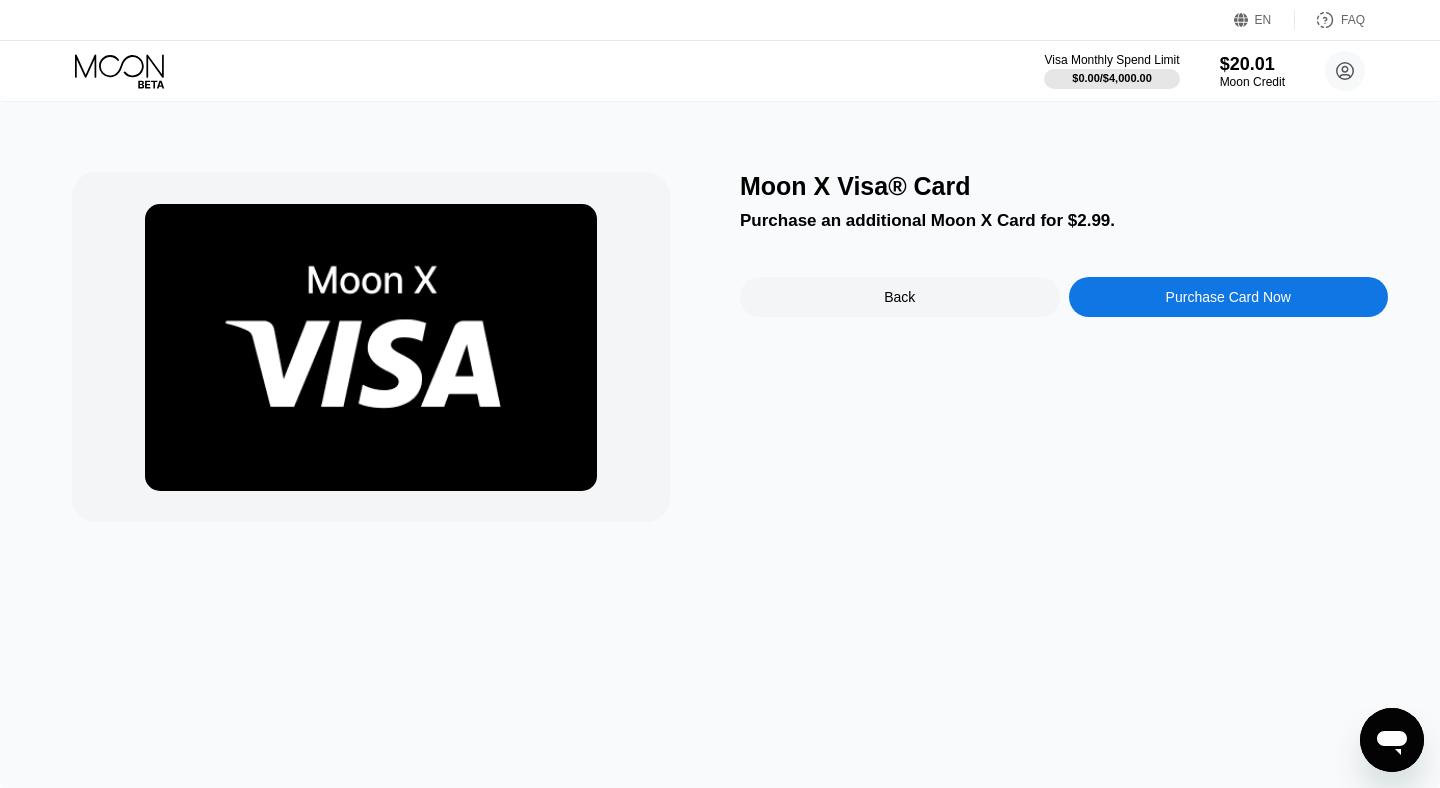 click on "Purchase Card Now" at bounding box center [1229, 297] 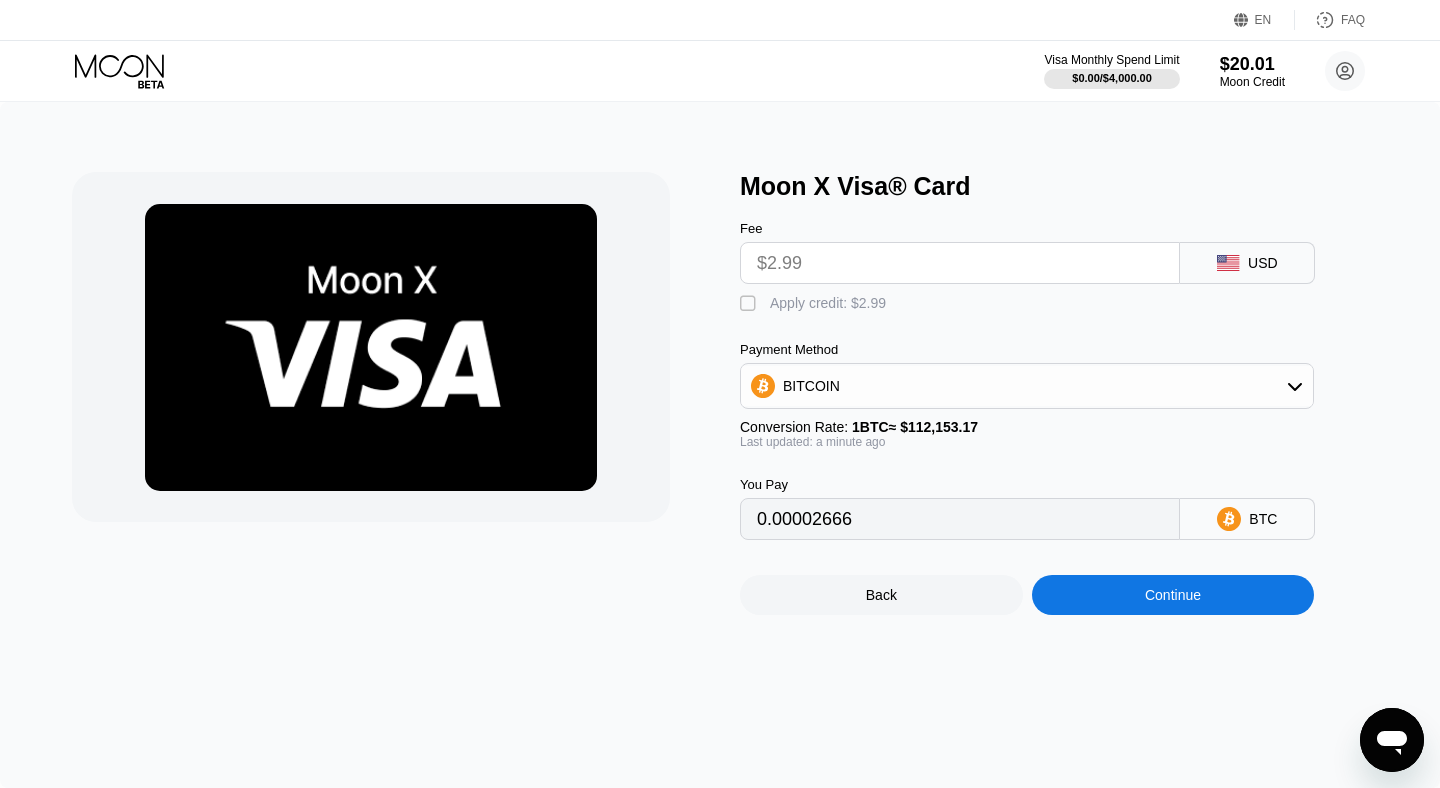 click on "Apply credit: $2.99" at bounding box center [828, 303] 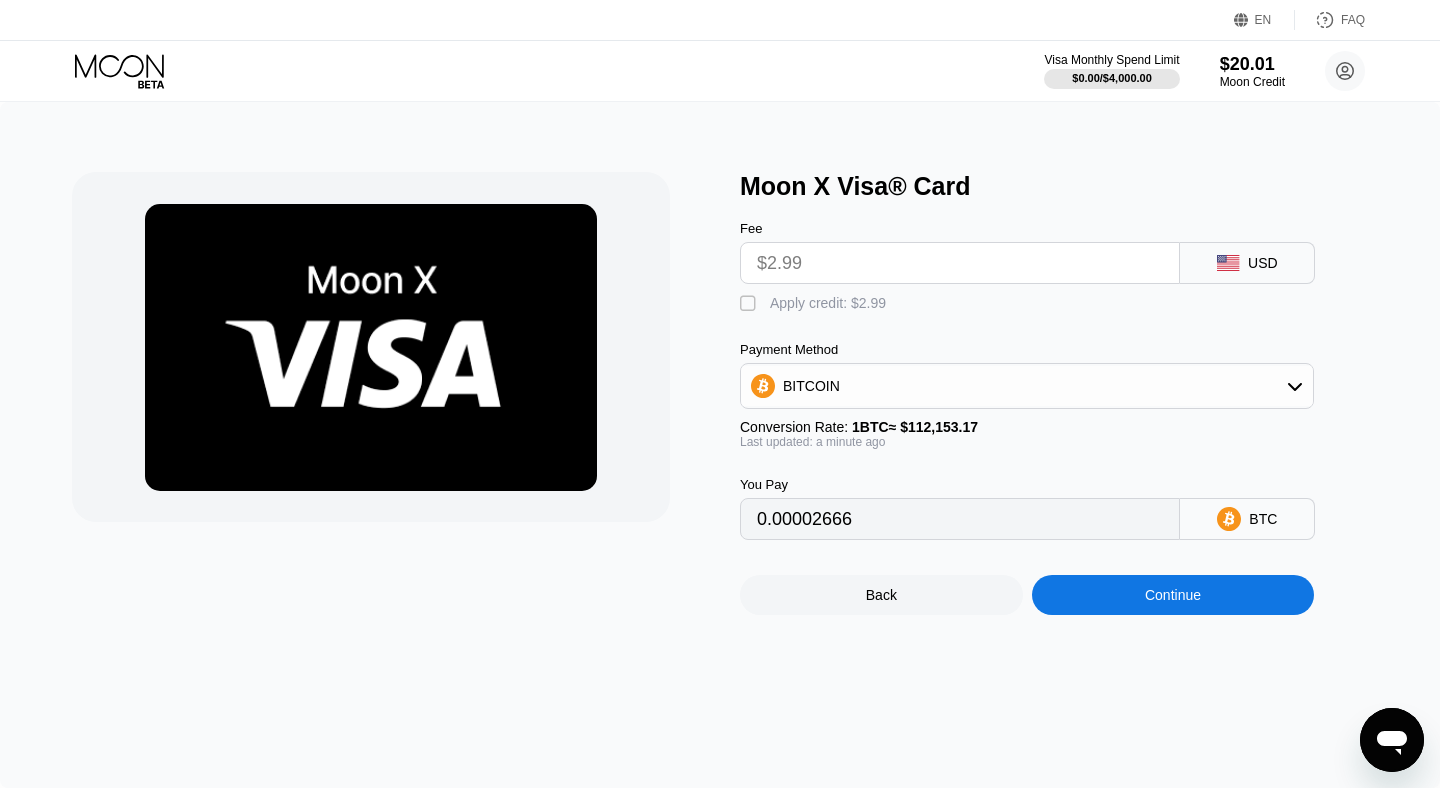 type on "0" 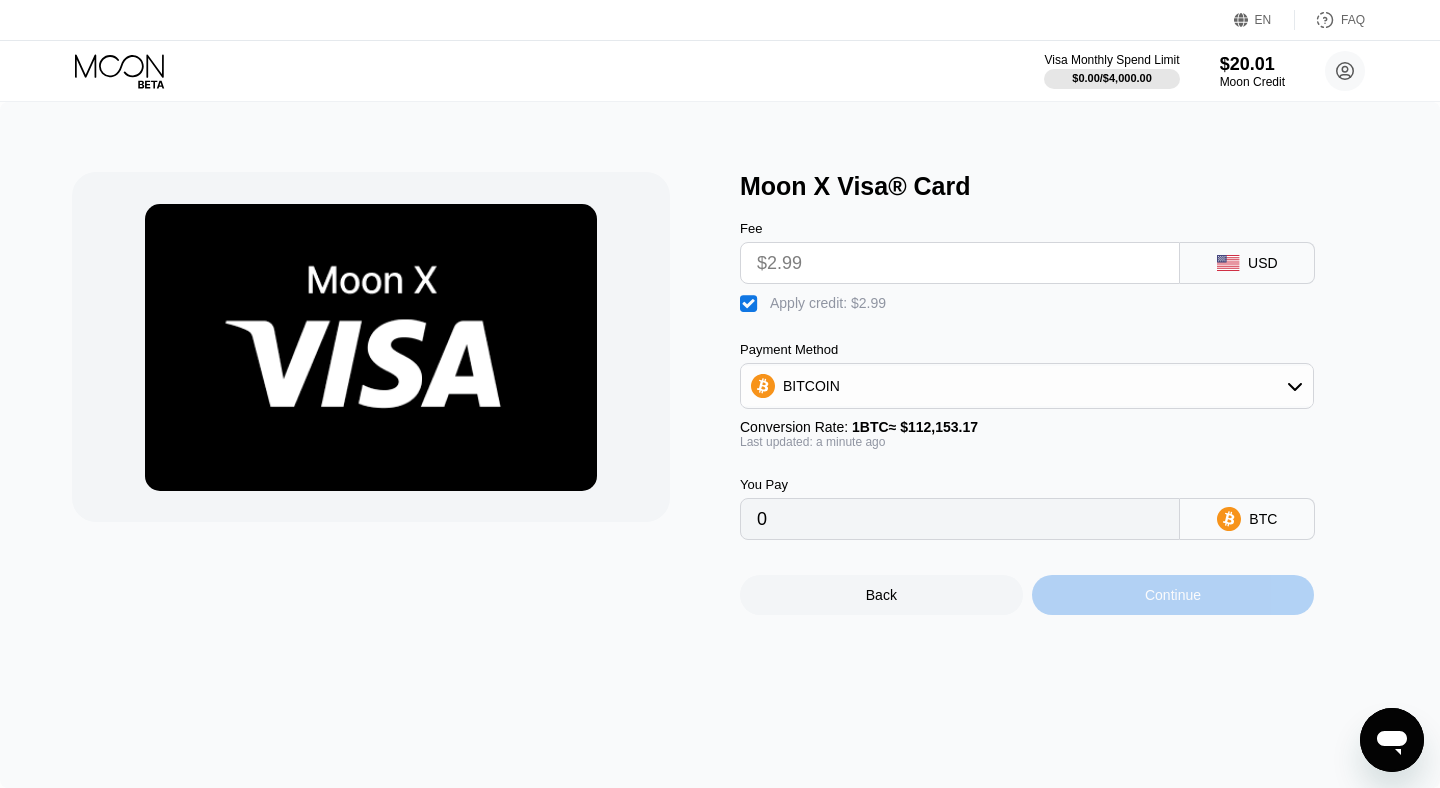 click on "Continue" at bounding box center [1173, 595] 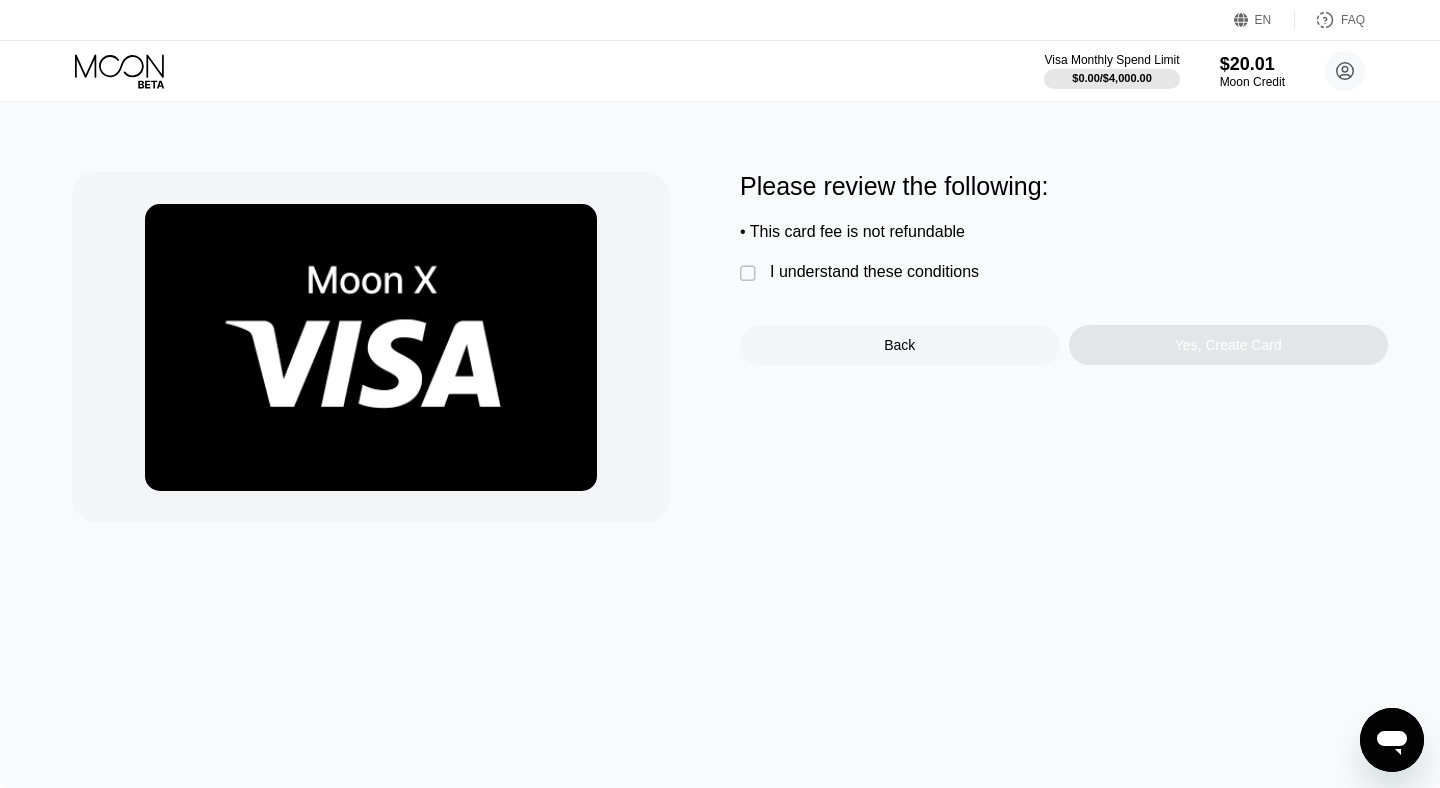 click on "I understand these conditions" at bounding box center [874, 272] 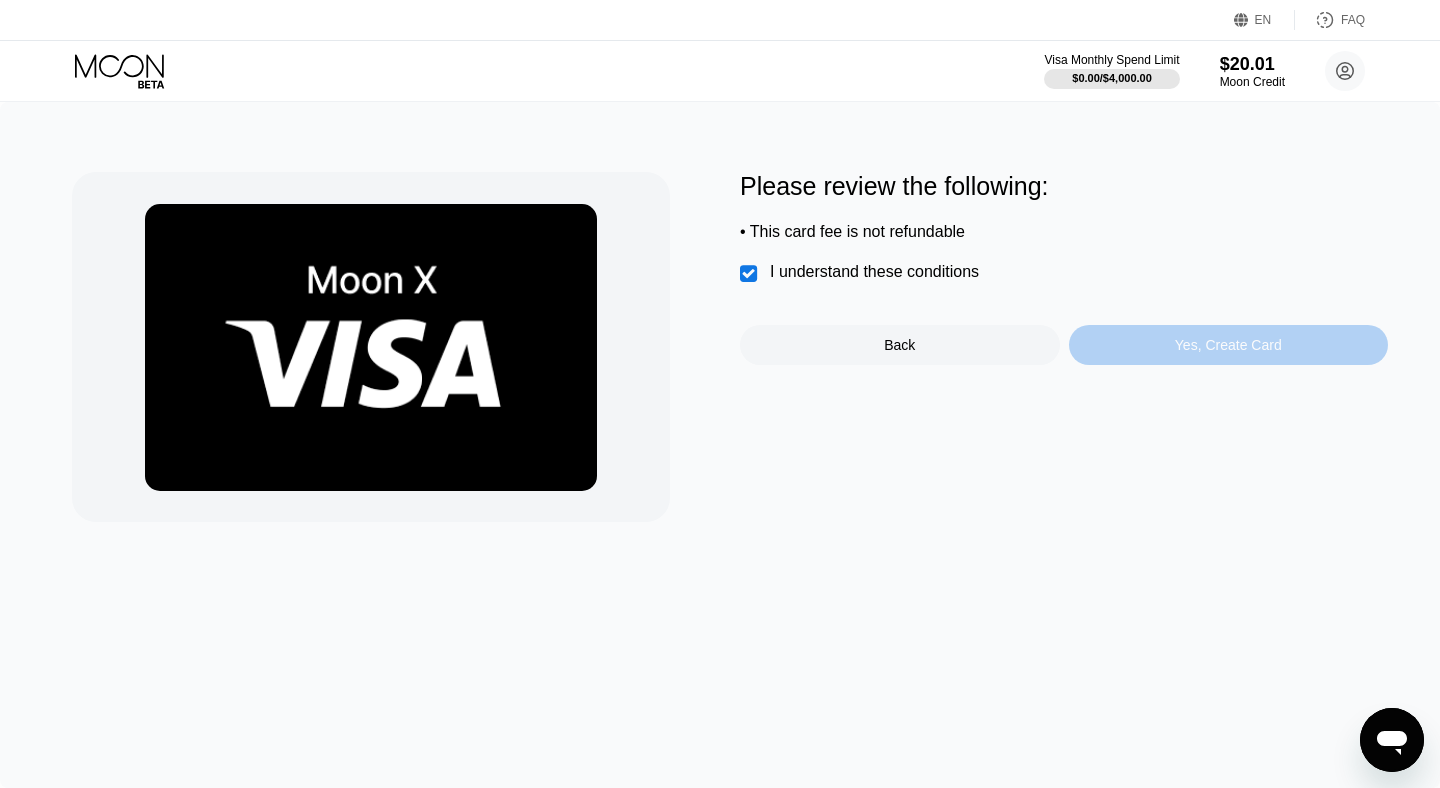 click on "Yes, Create Card" at bounding box center [1229, 345] 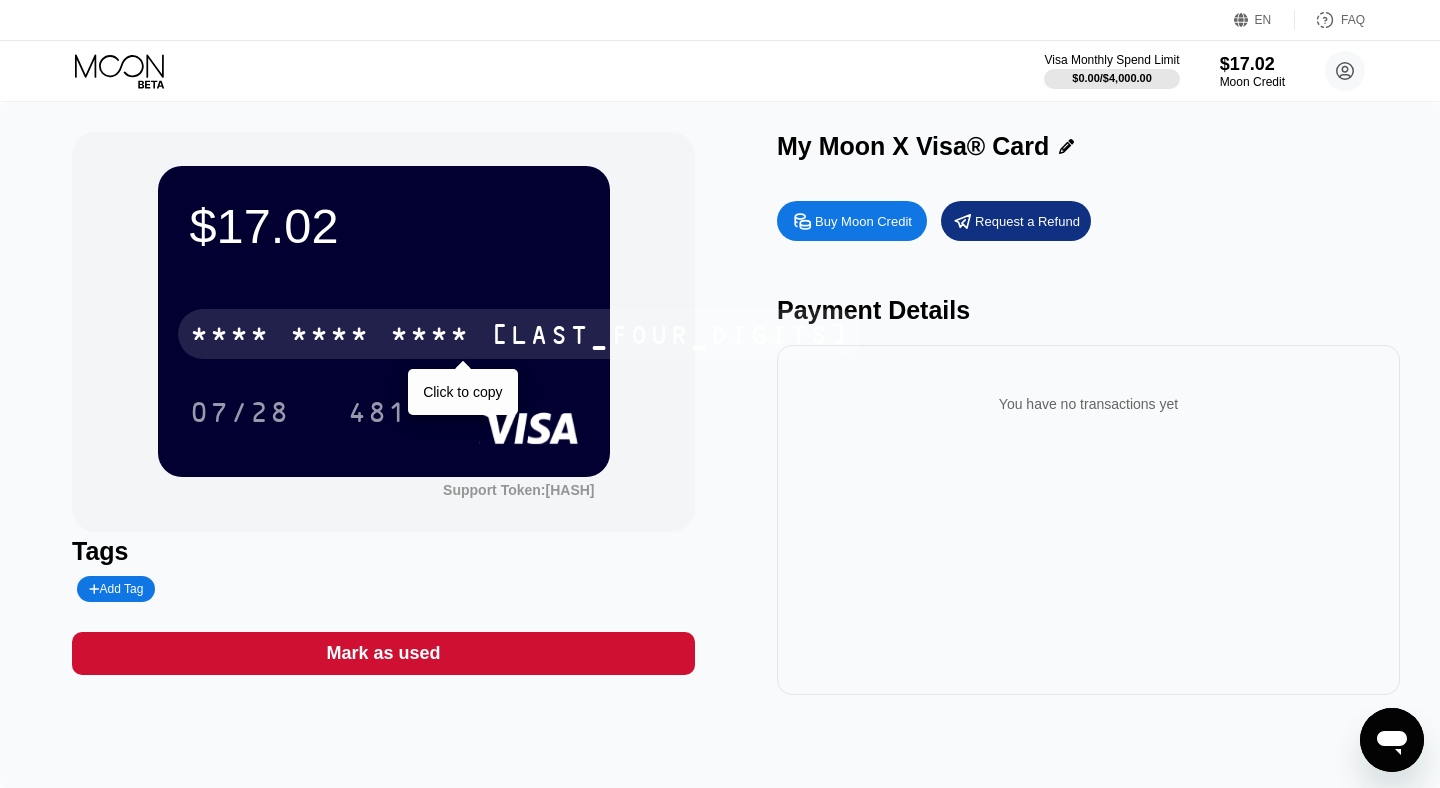 click on "* * * * * * * * * * * * 2147" at bounding box center [520, 334] 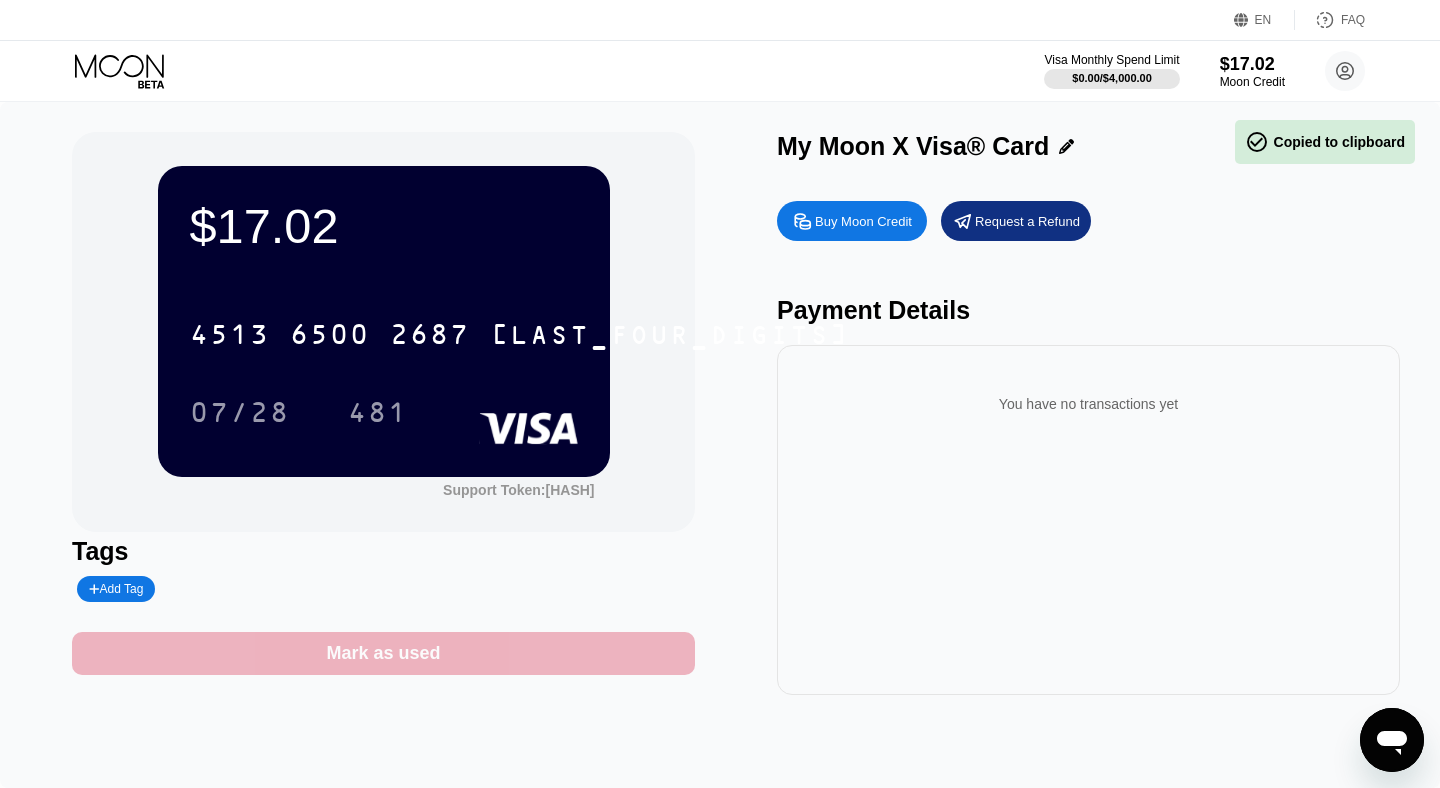 click on "Mark as used" at bounding box center [383, 653] 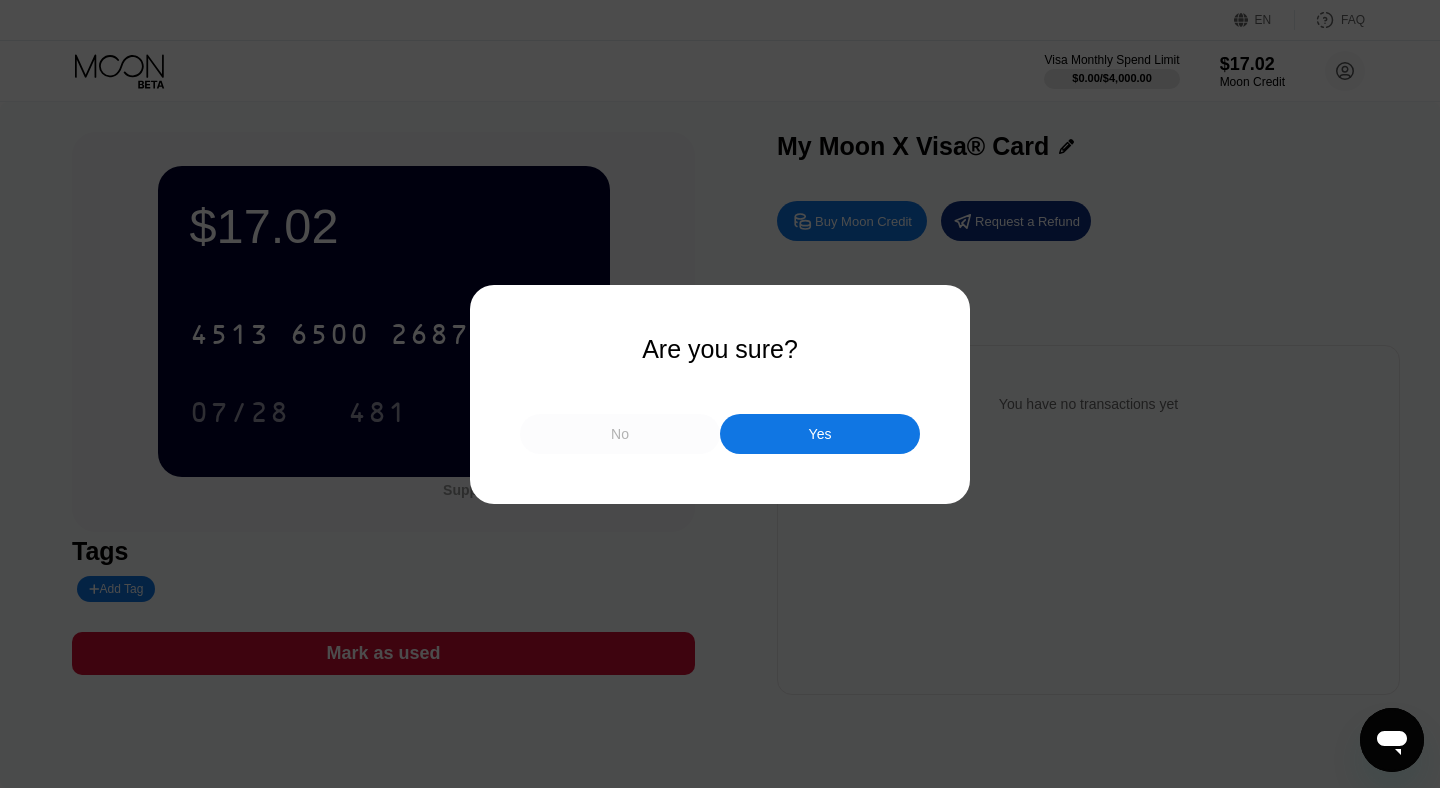 click on "No" at bounding box center (620, 434) 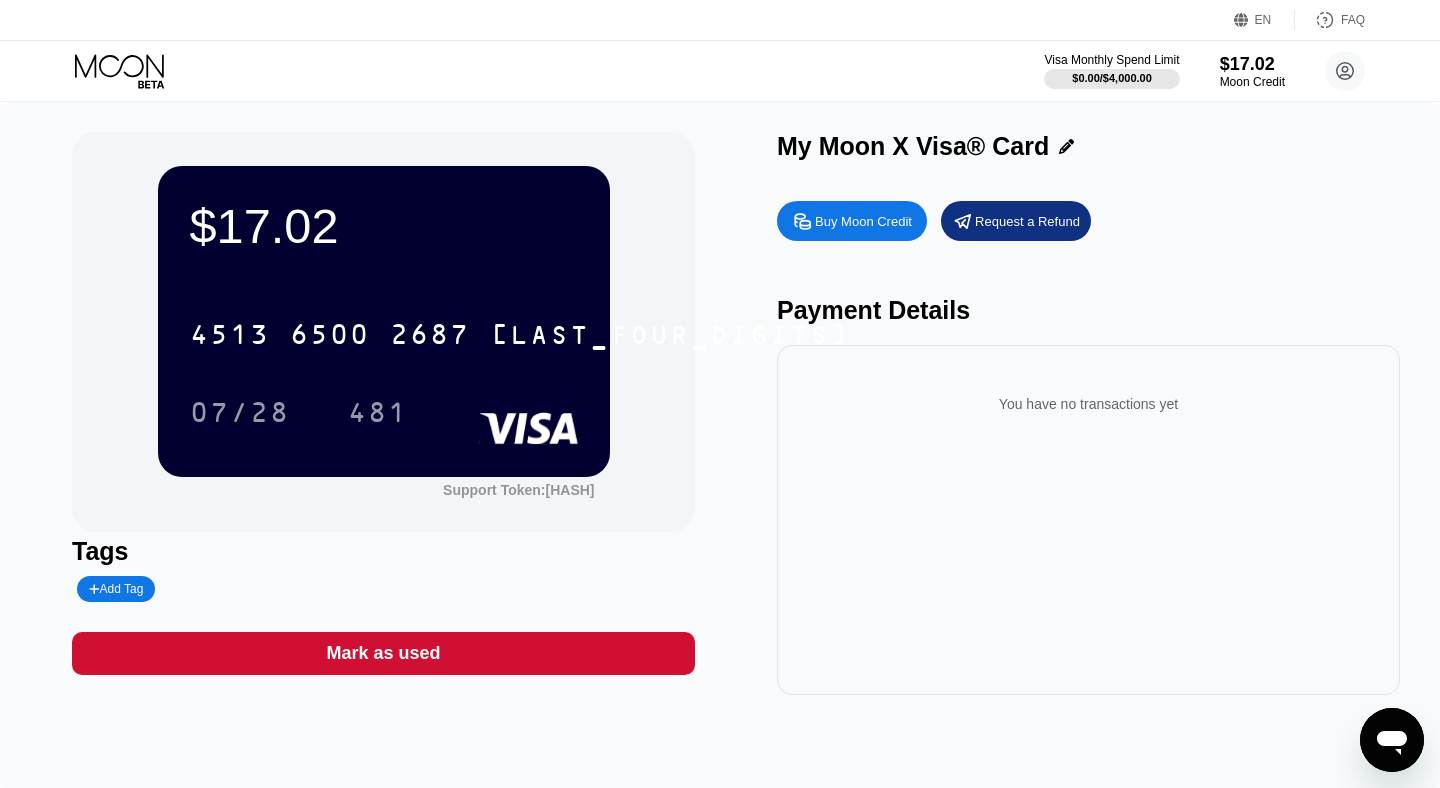 click 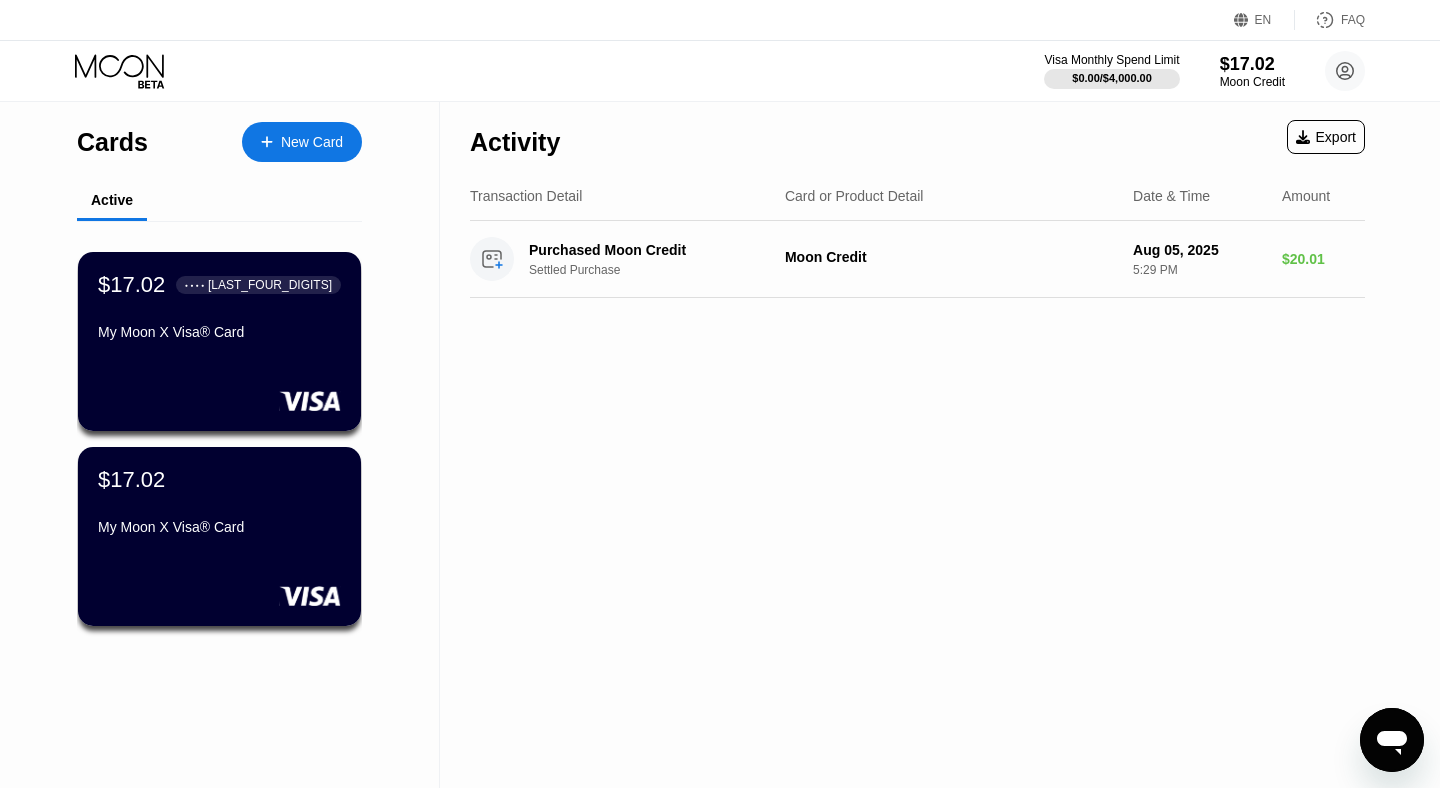 click at bounding box center (219, 401) 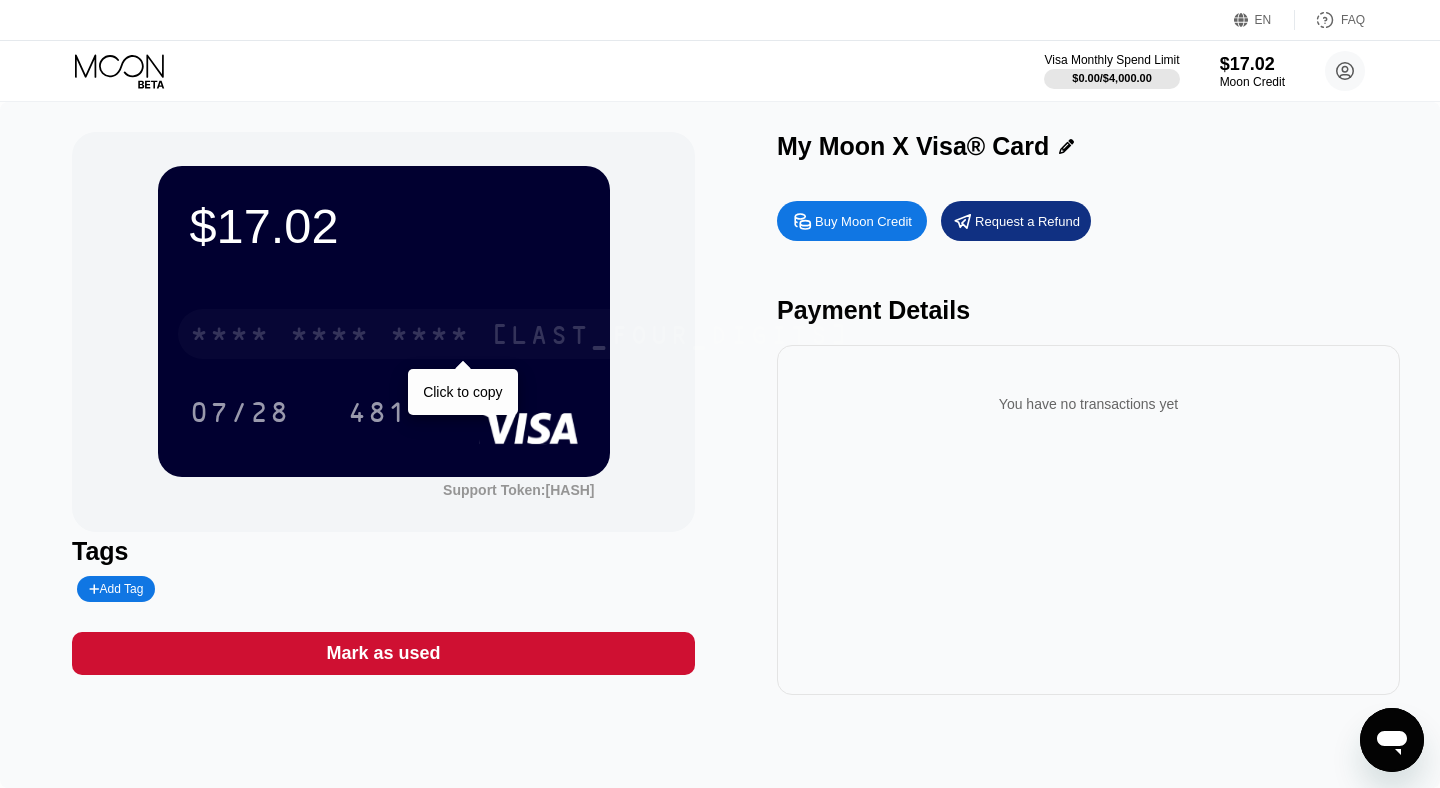 click on "* * * *" at bounding box center (430, 337) 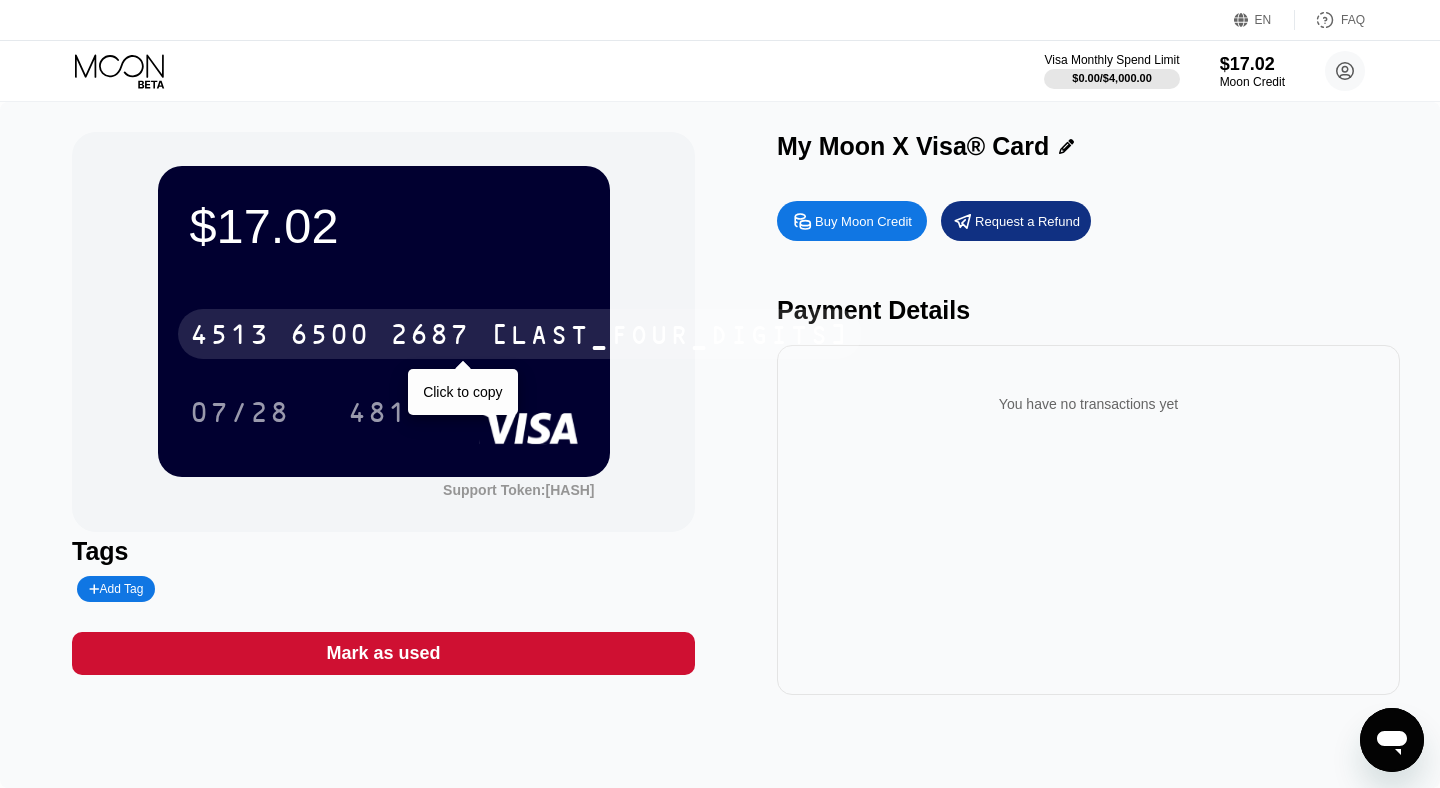 click on "6500" at bounding box center (330, 337) 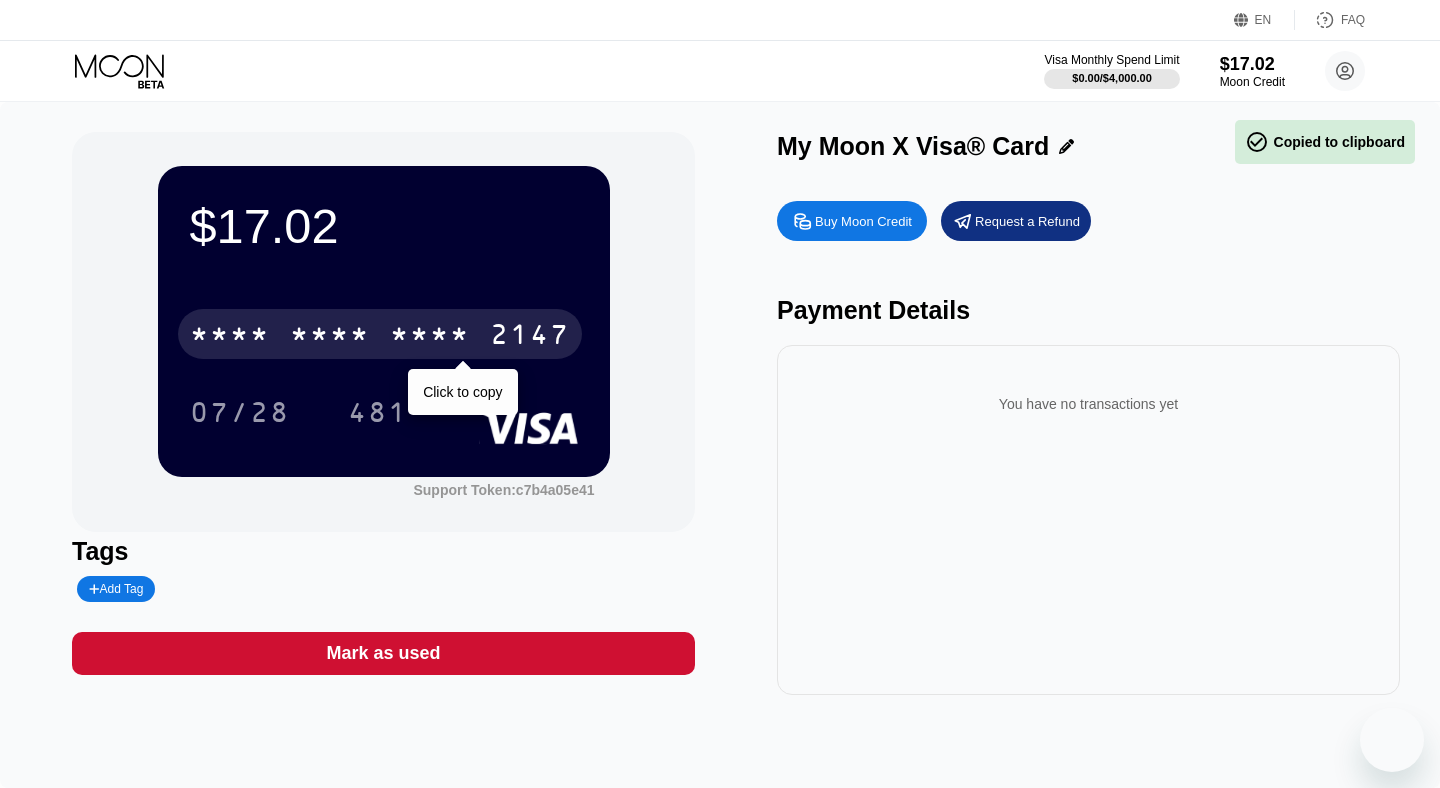 scroll, scrollTop: 0, scrollLeft: 0, axis: both 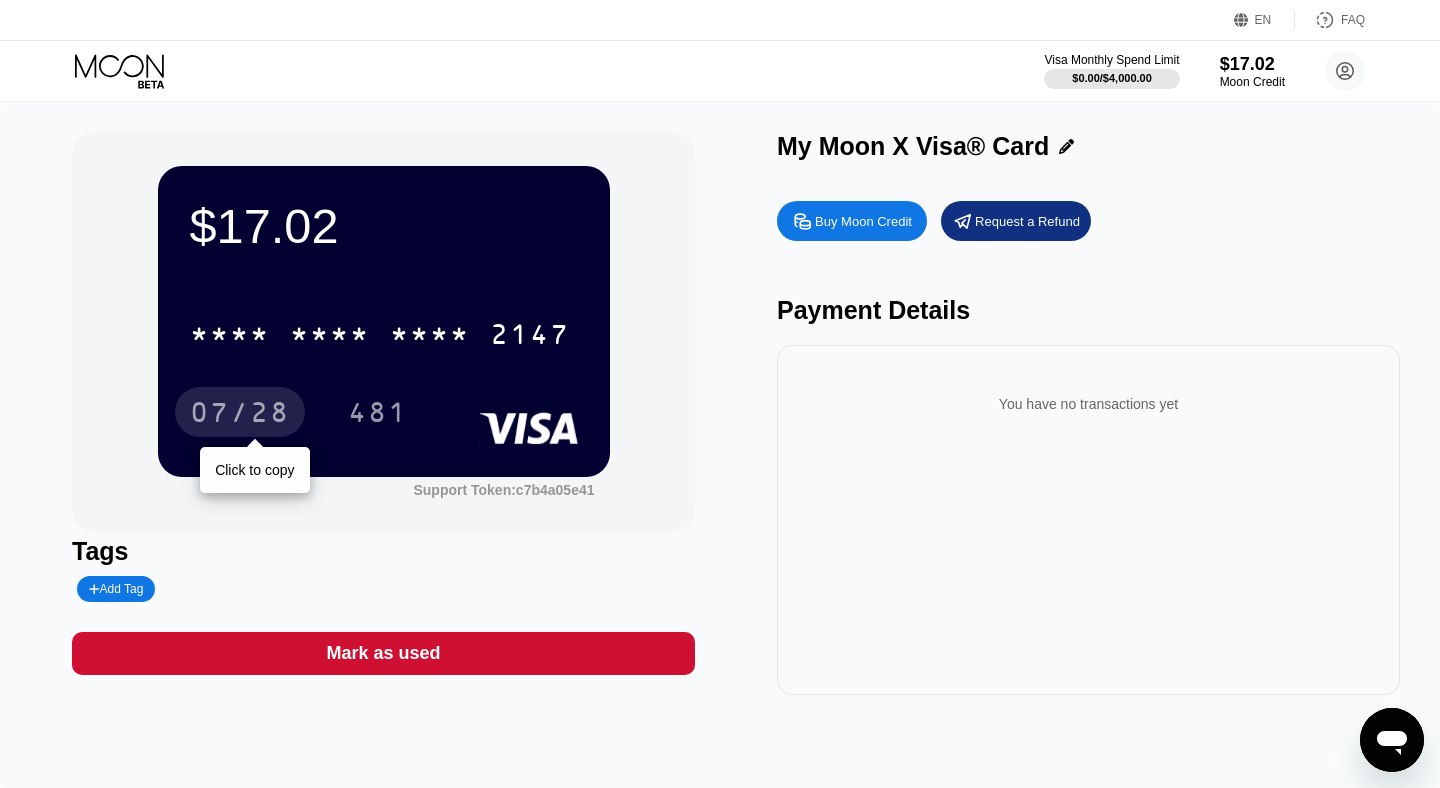 click on "07/28" at bounding box center [240, 415] 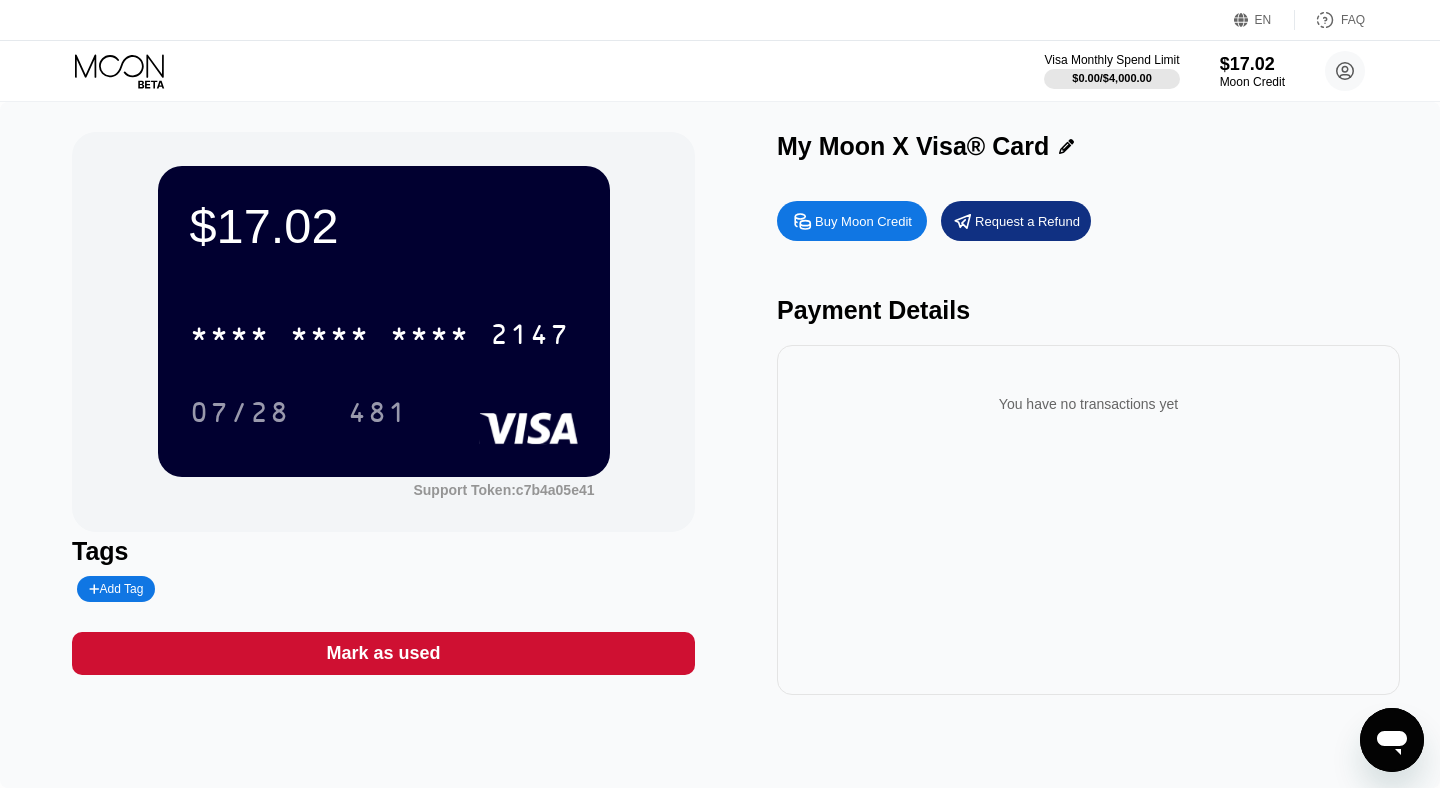 click on "* * * * * * * * * * * * 2147 07/28 481" at bounding box center [384, 353] 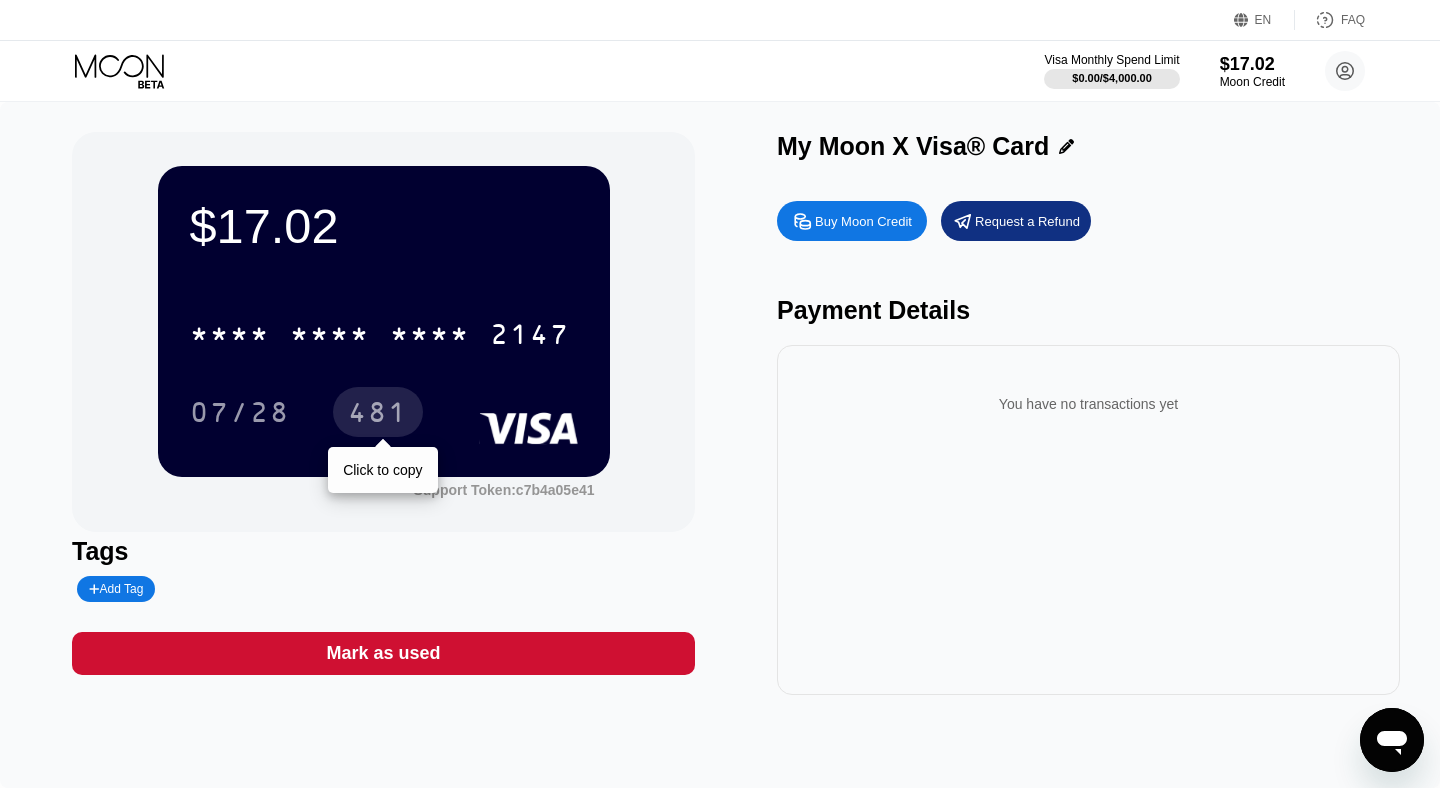 click on "481" at bounding box center (378, 415) 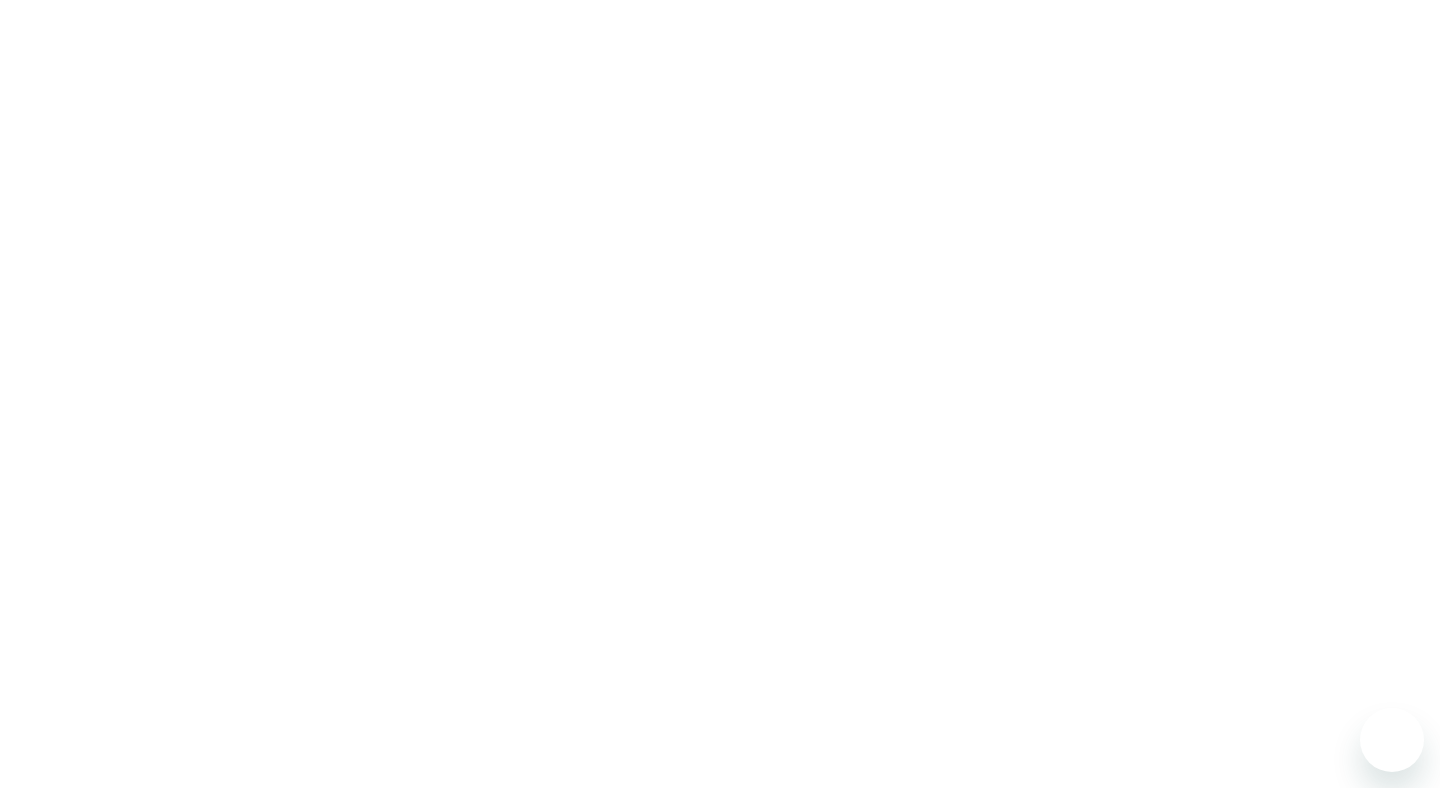 scroll, scrollTop: 0, scrollLeft: 0, axis: both 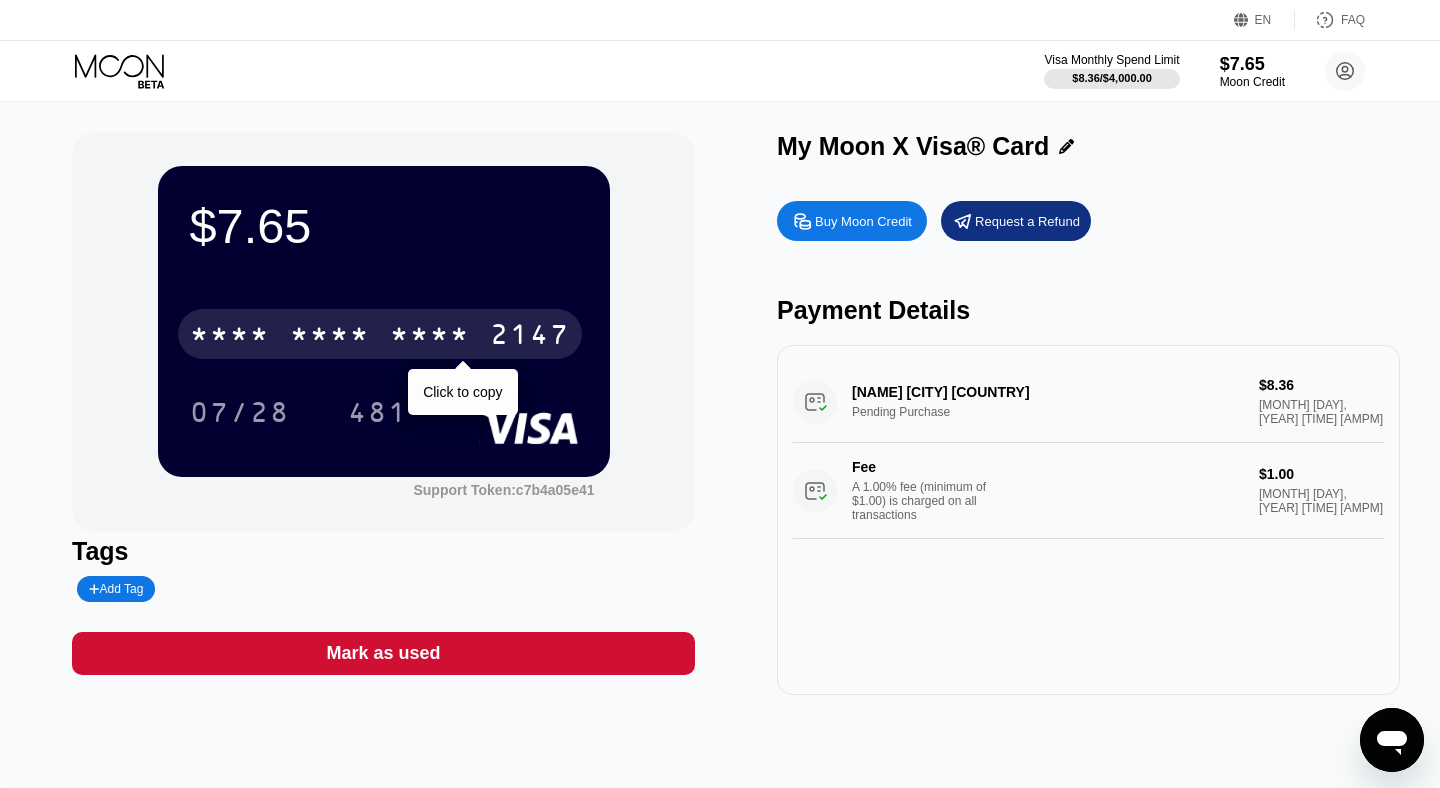 click on "* * * *" at bounding box center (430, 337) 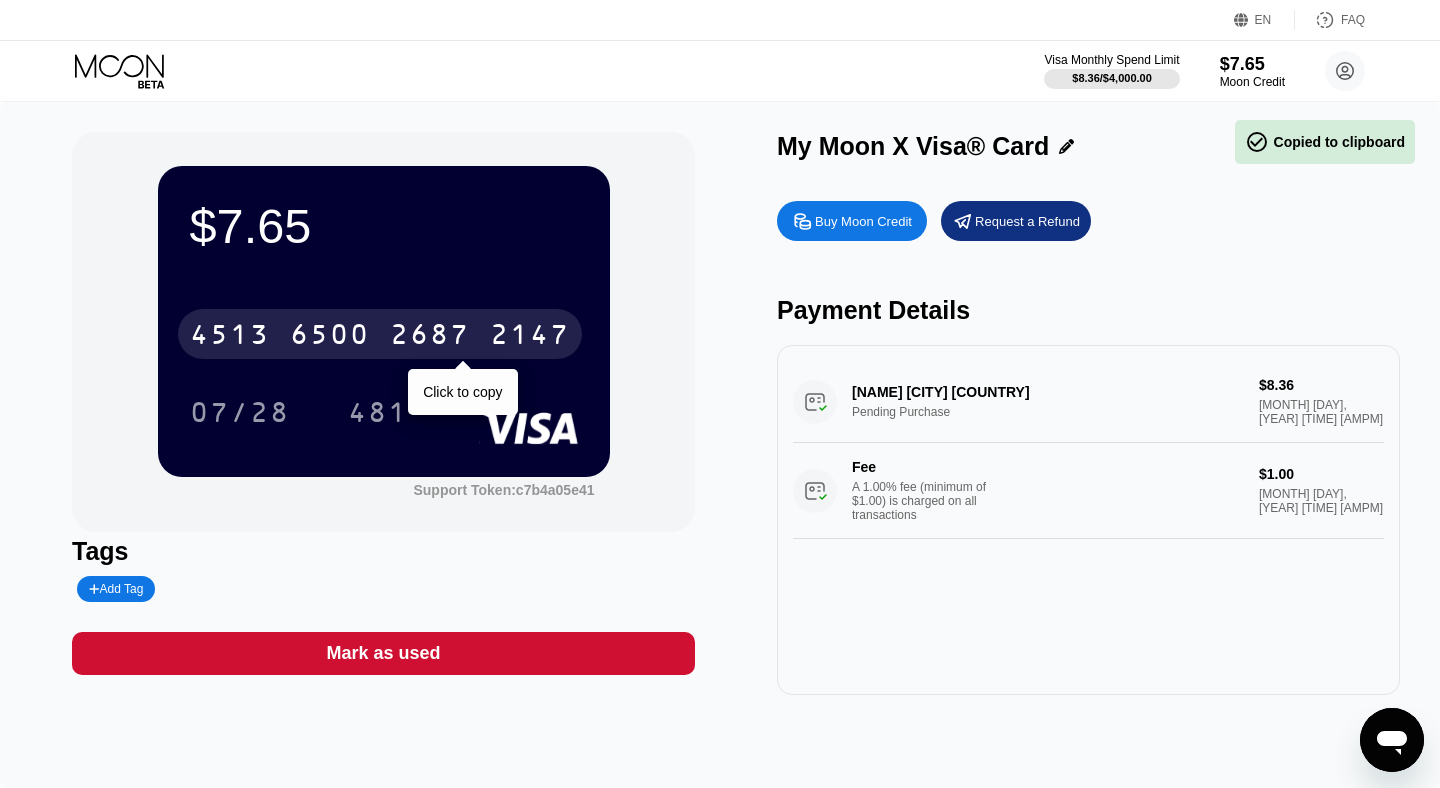 click on "2687" at bounding box center [430, 337] 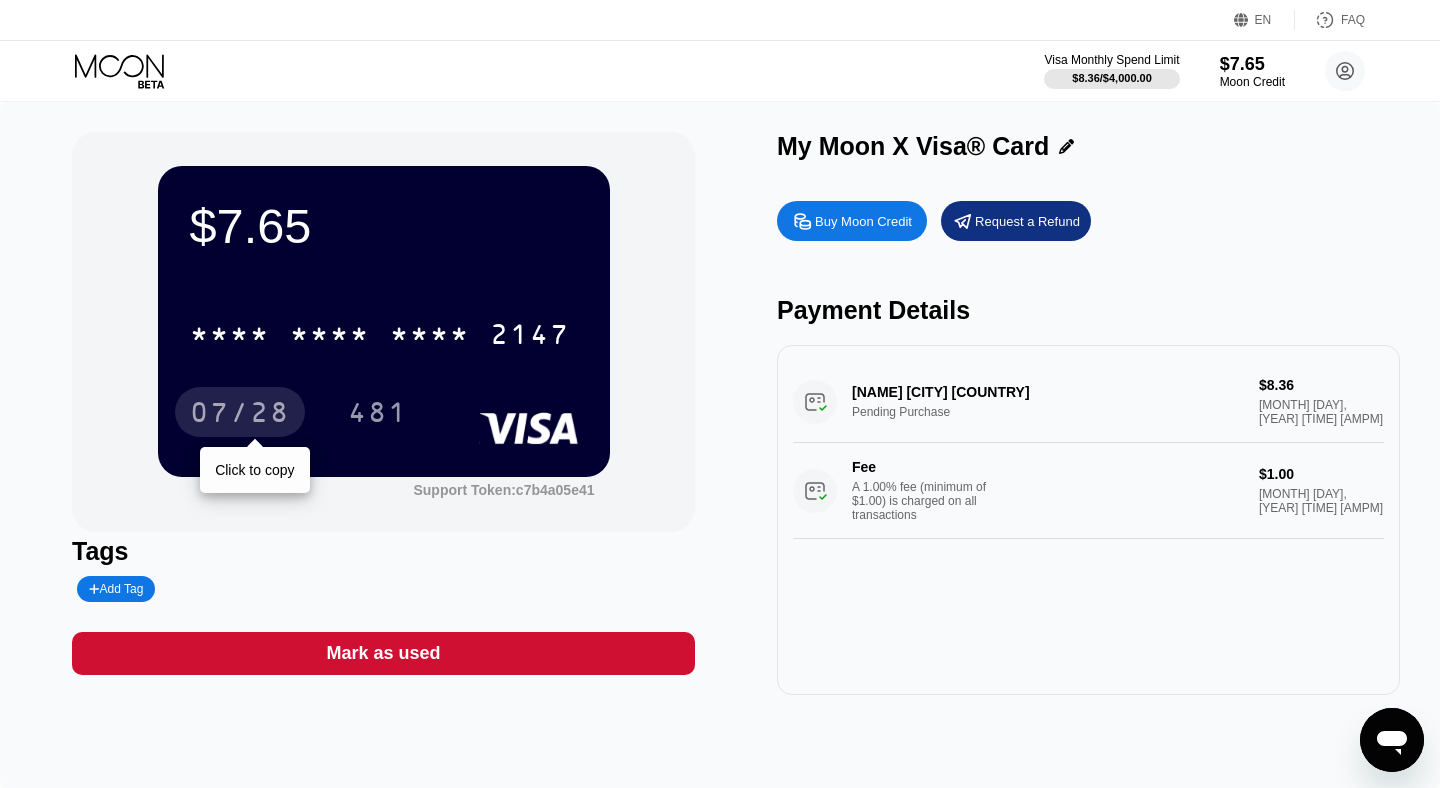 click on "07/28" at bounding box center (240, 415) 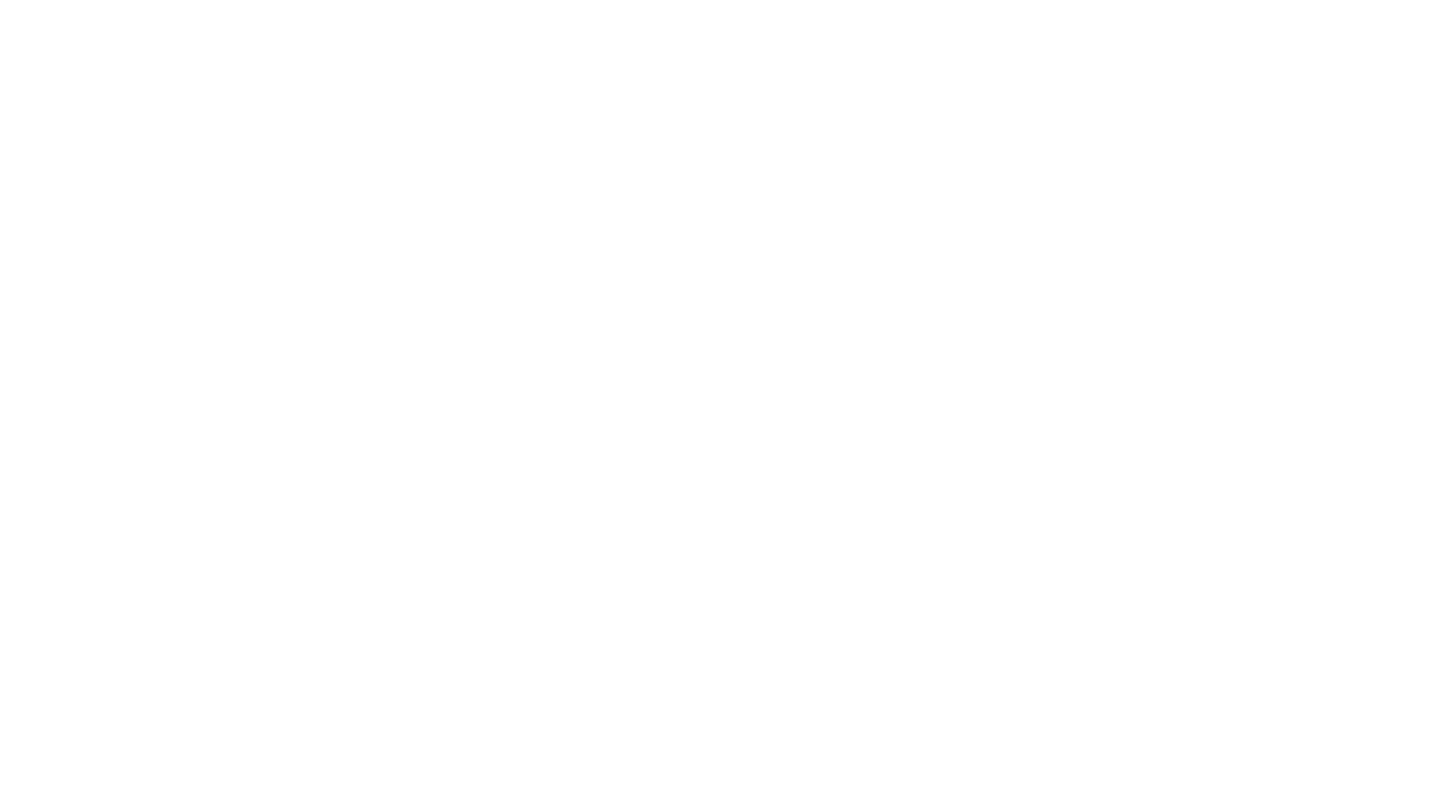 scroll, scrollTop: 0, scrollLeft: 0, axis: both 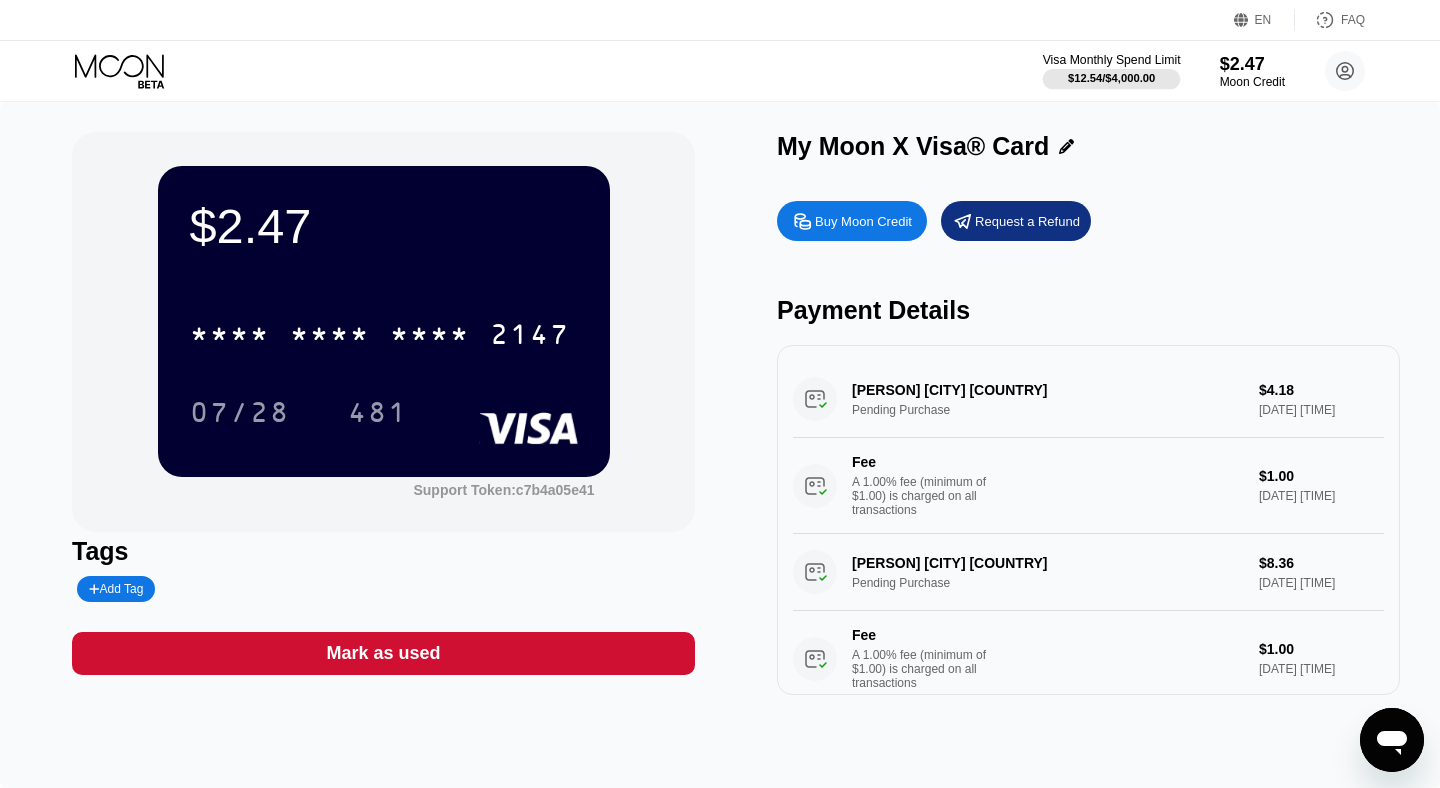 click on "Visa Monthly Spend Limit" at bounding box center [1112, 60] 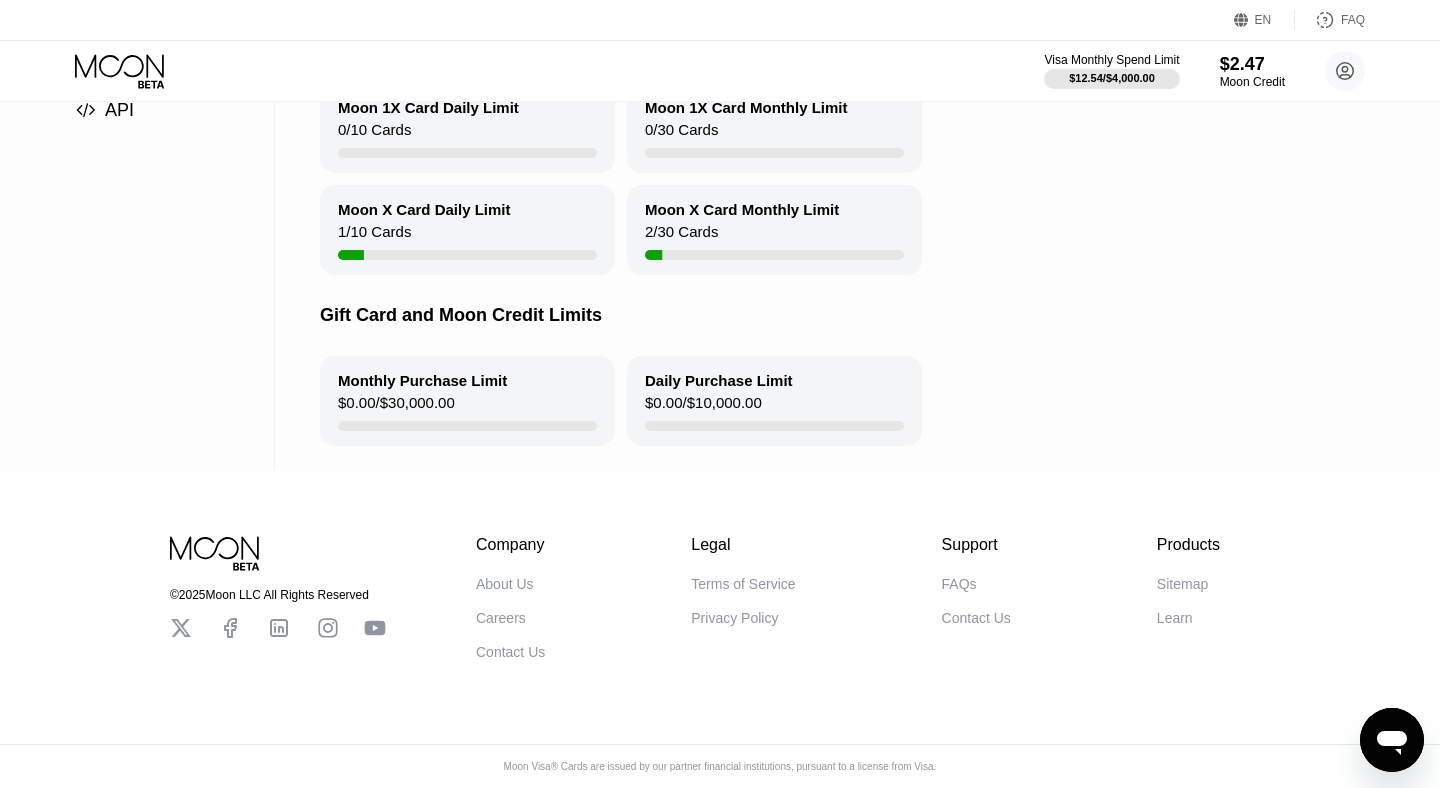 scroll, scrollTop: 0, scrollLeft: 0, axis: both 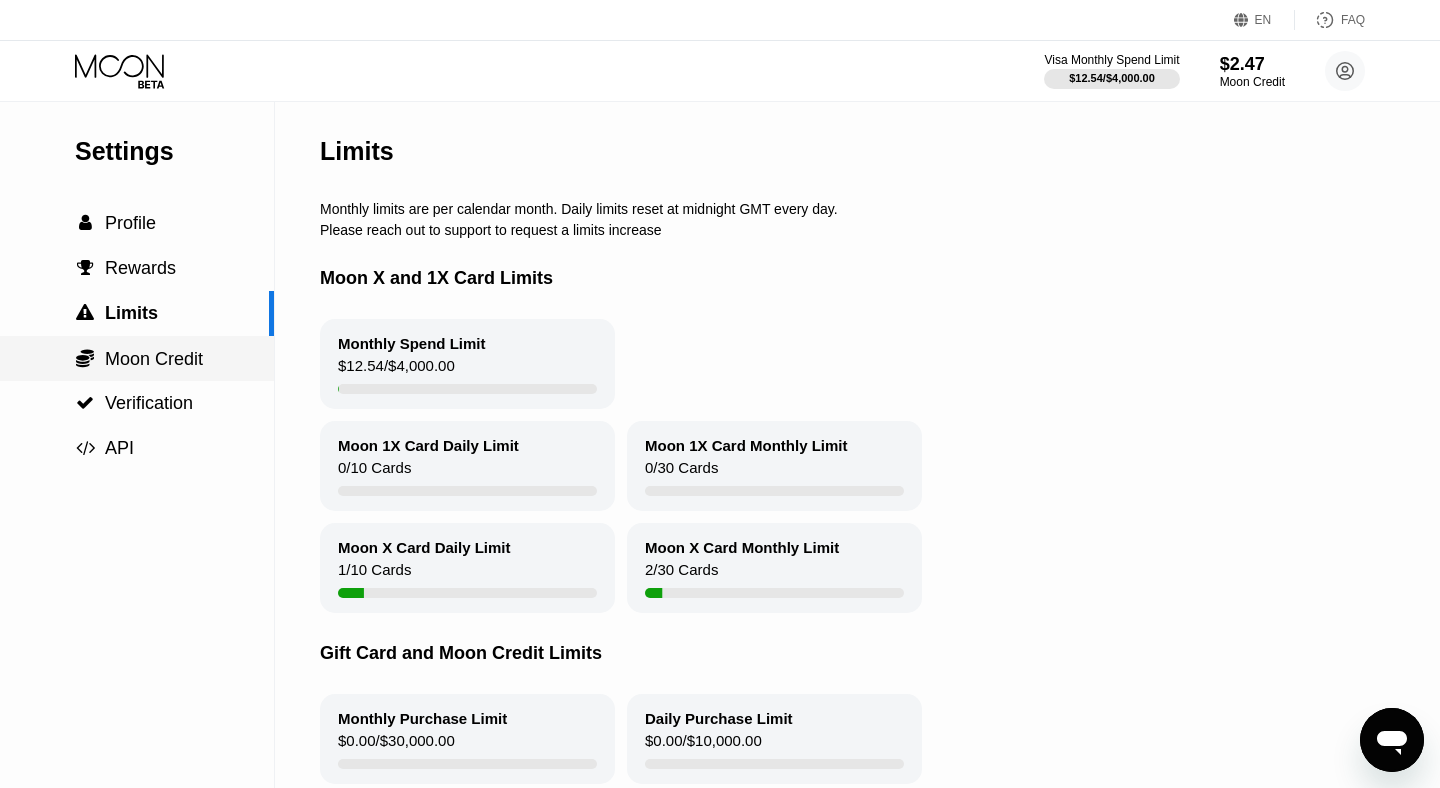 click on " Verification" at bounding box center (137, 403) 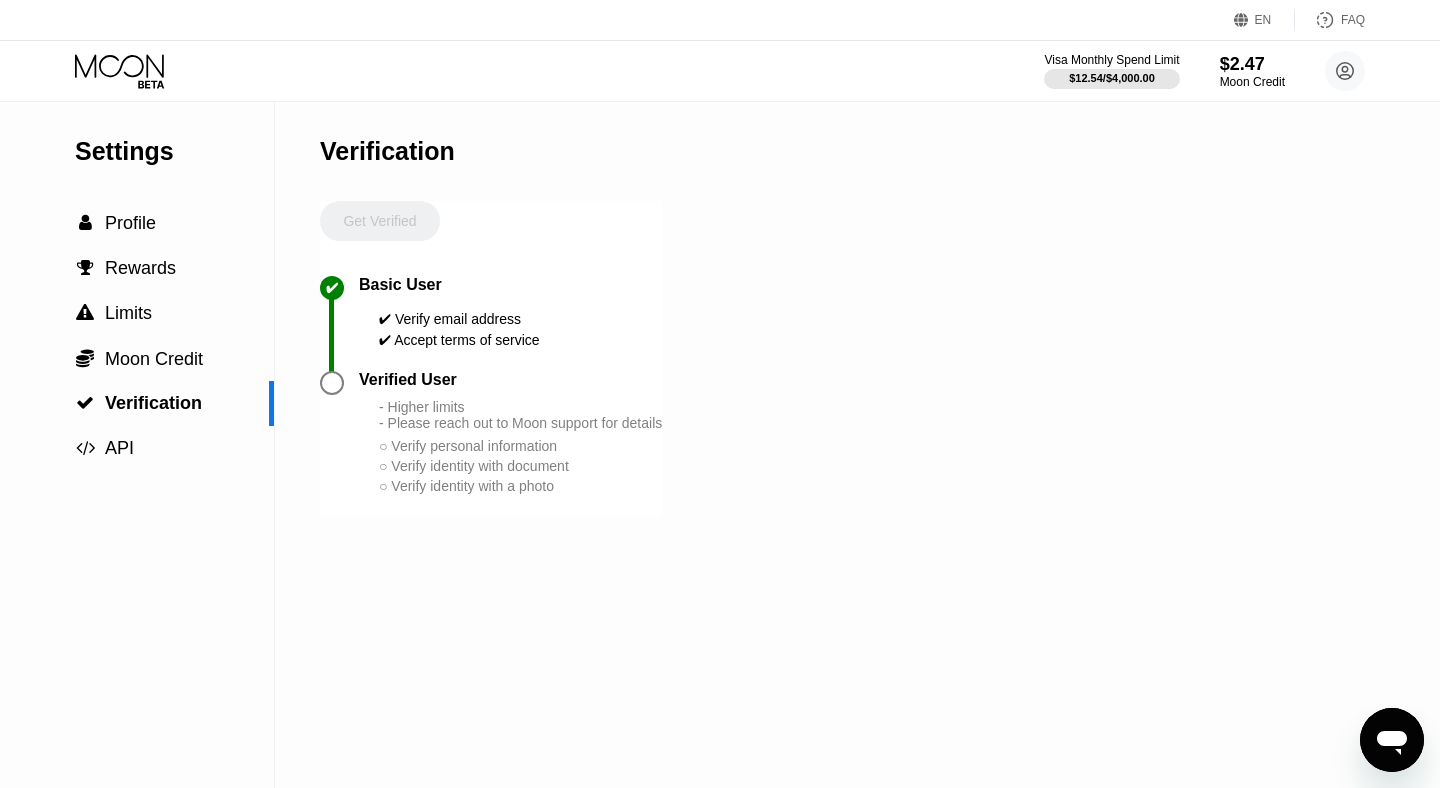 click on " Profile" at bounding box center [137, 223] 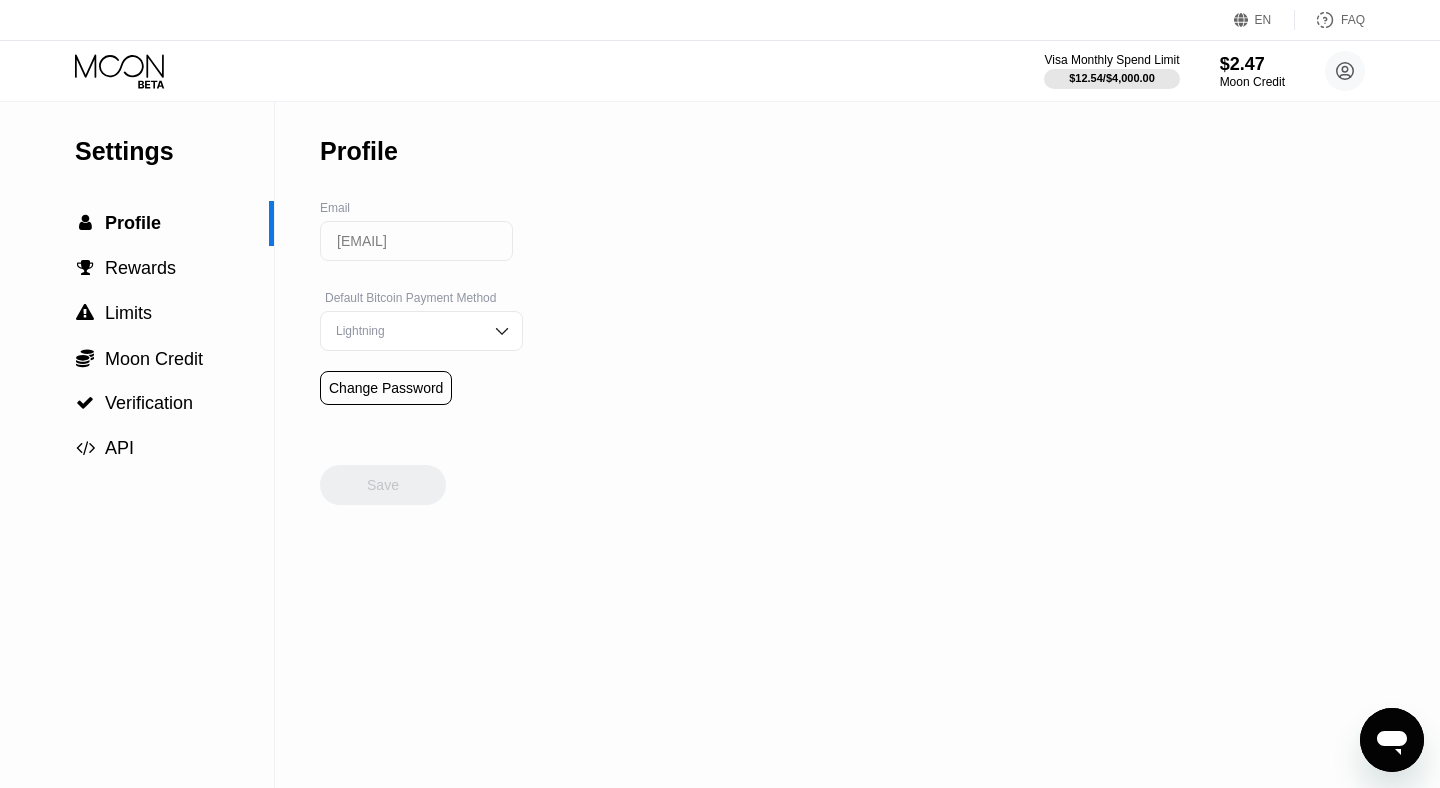 click on "EN Language Select an item Save FAQ" at bounding box center (720, 20) 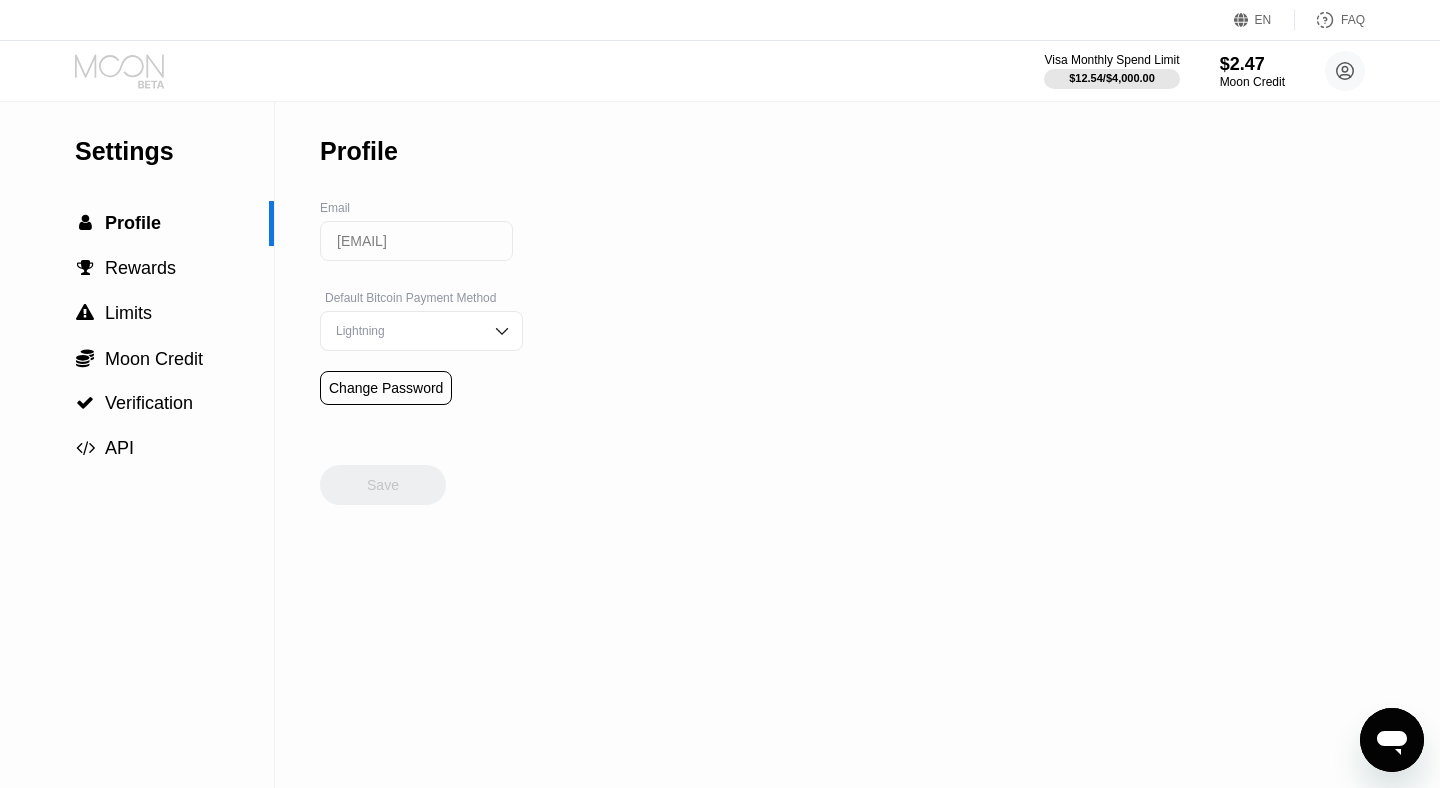 click 